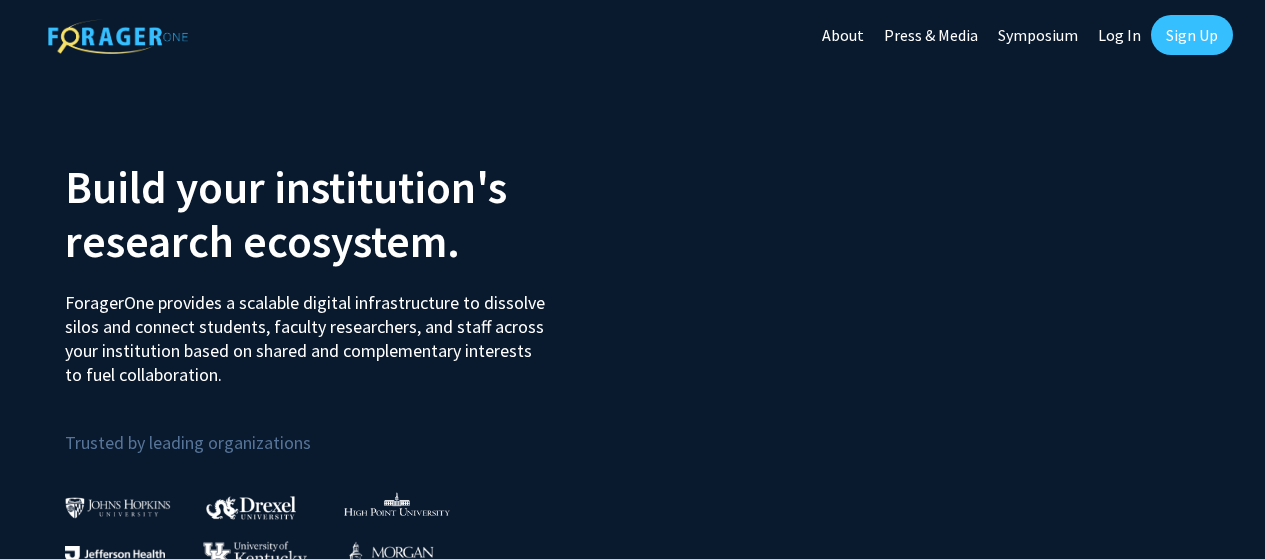 scroll, scrollTop: 0, scrollLeft: 0, axis: both 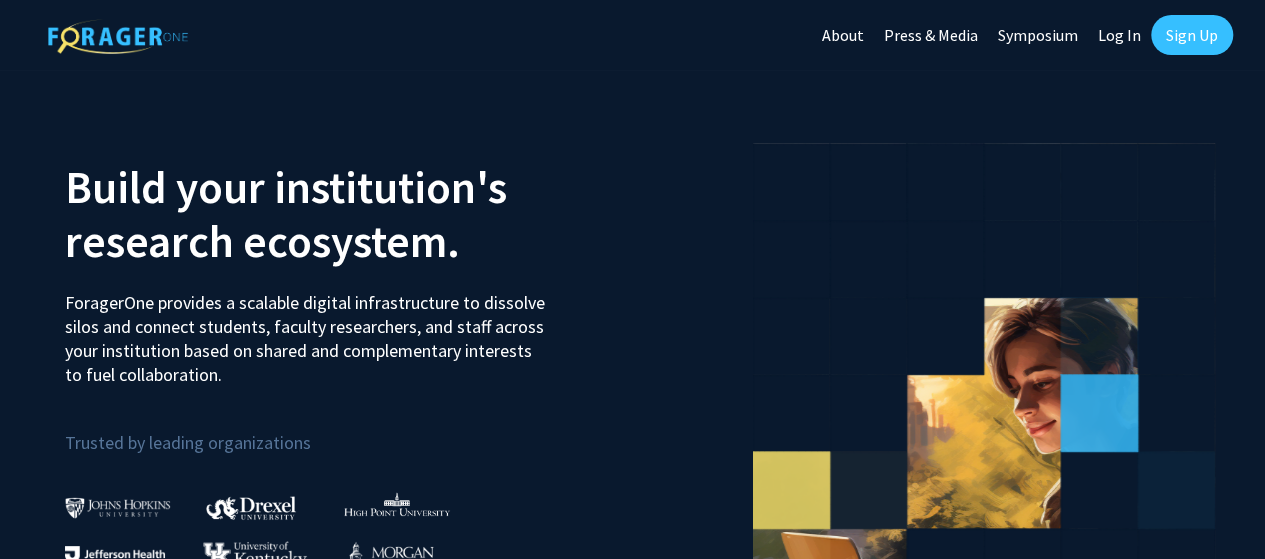 click on "Log In" 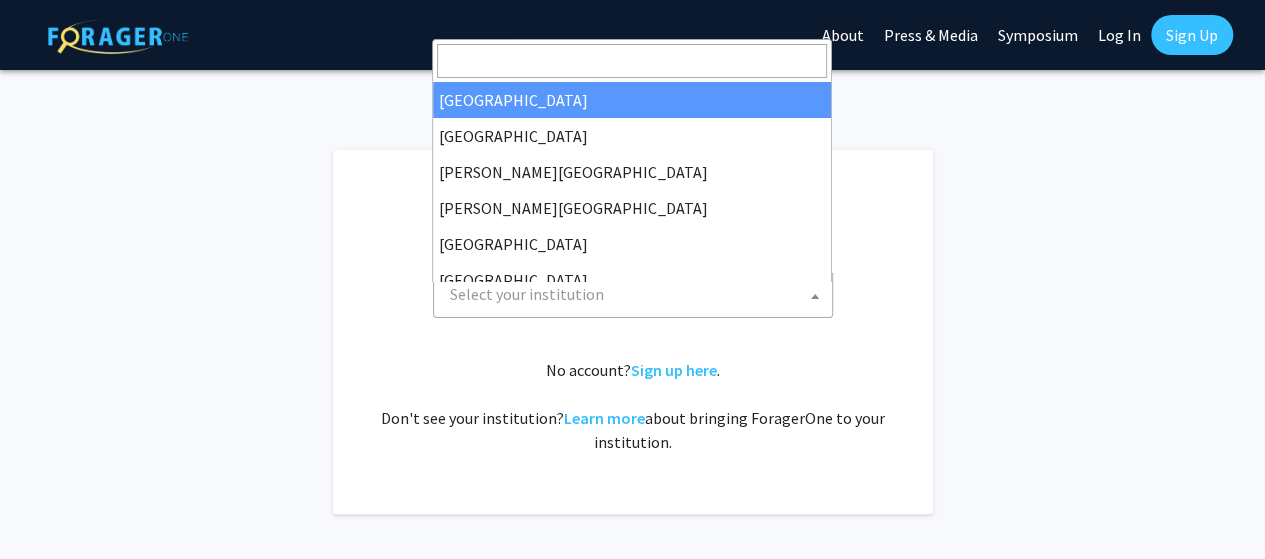 click on "Select your institution" at bounding box center (637, 294) 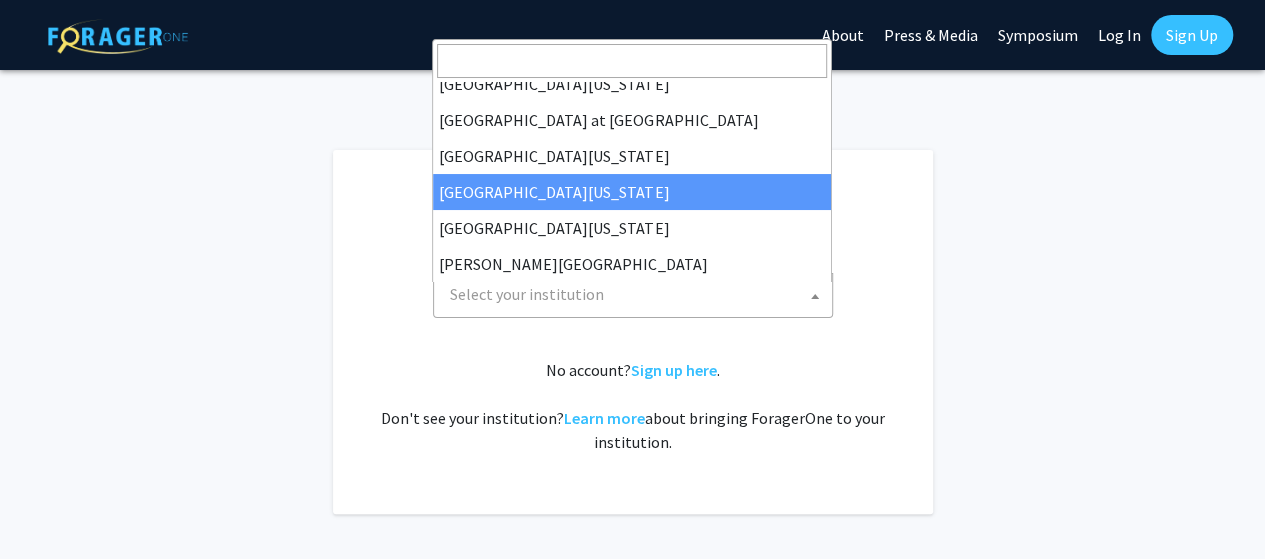 scroll, scrollTop: 850, scrollLeft: 0, axis: vertical 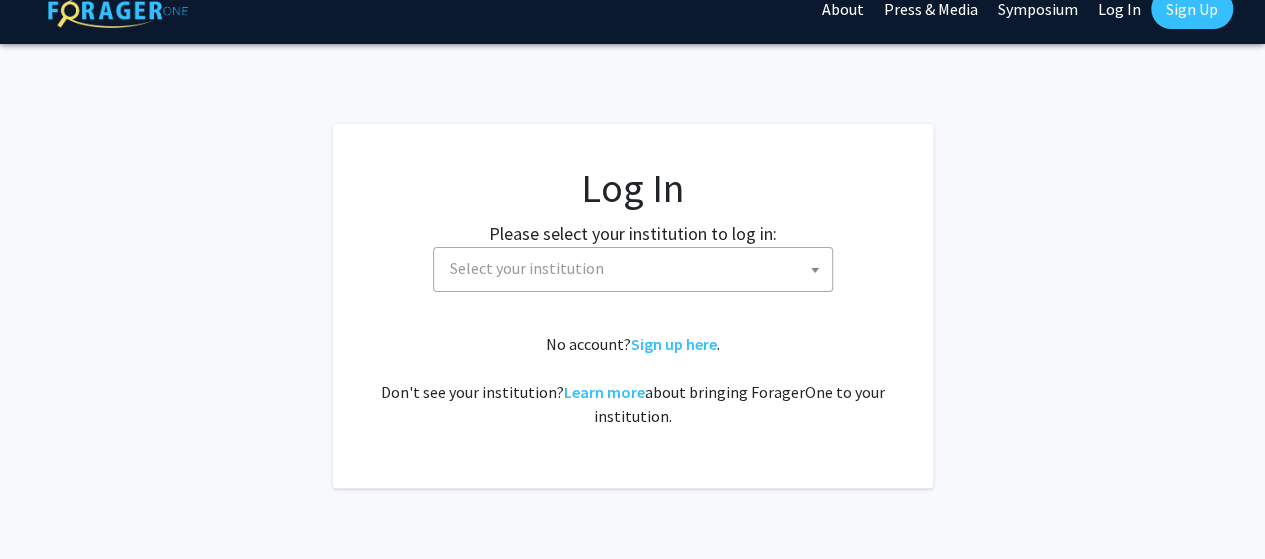 click on "Please select your institution to log in:" 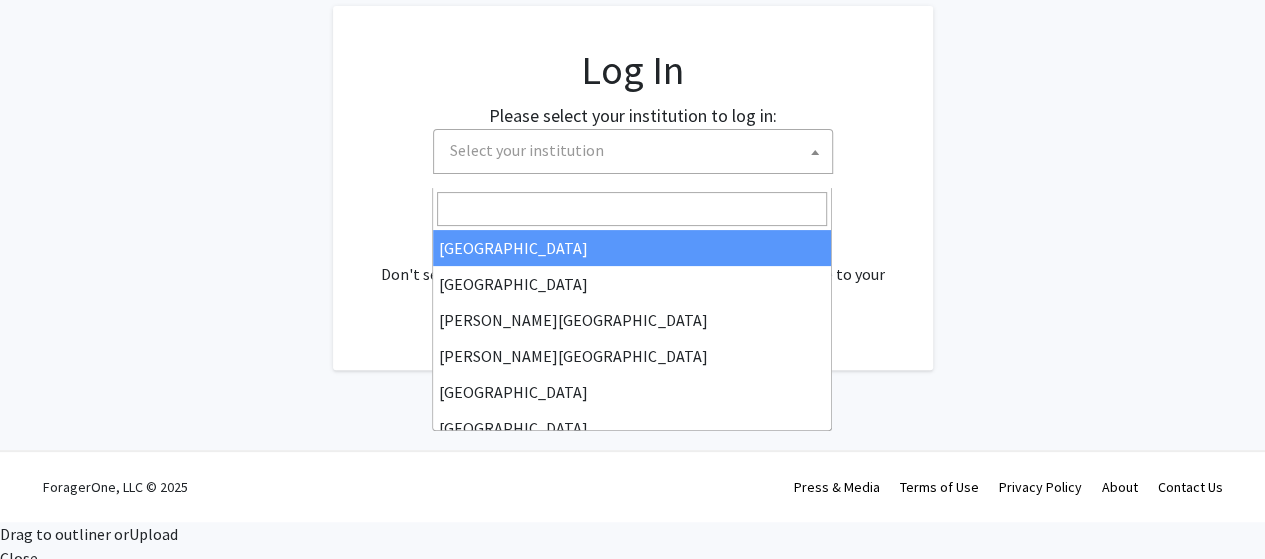 click on "Select your institution" at bounding box center (527, 150) 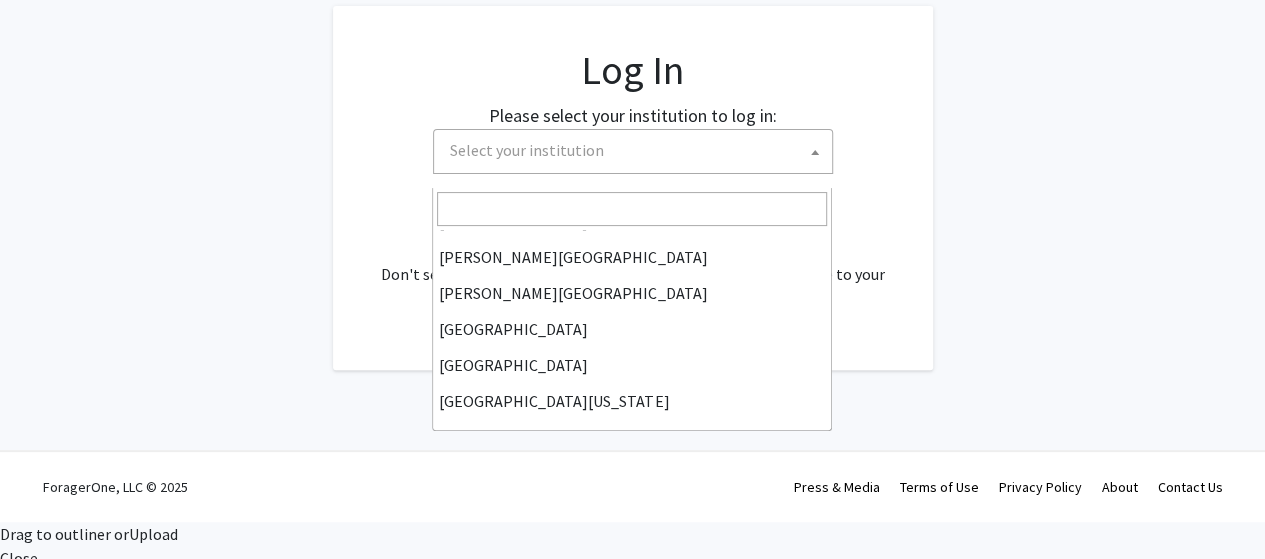scroll, scrollTop: 0, scrollLeft: 0, axis: both 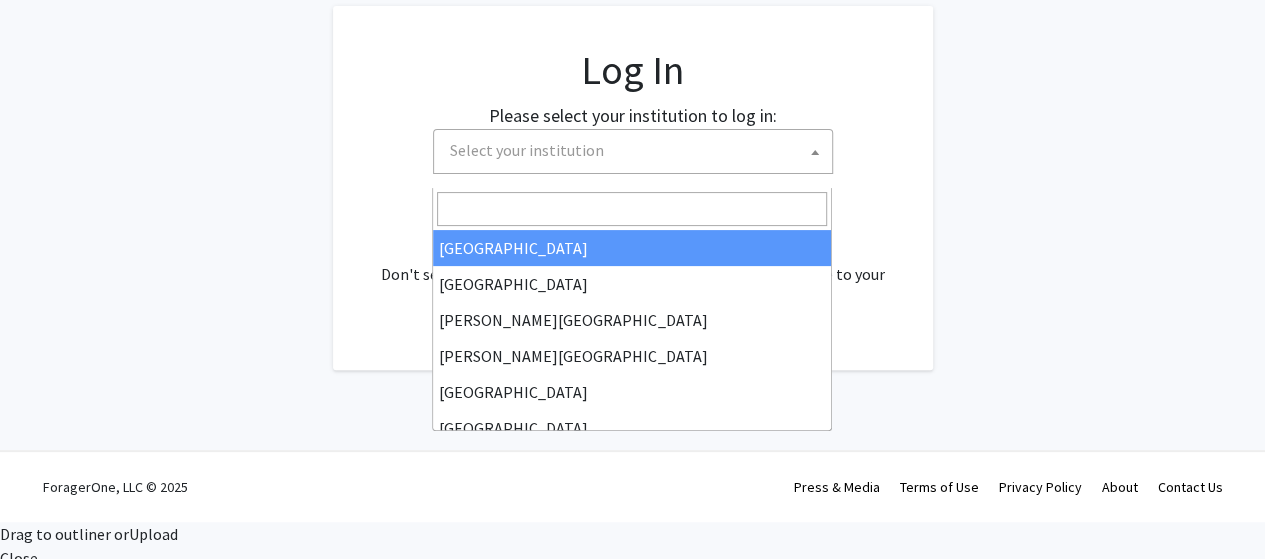 click at bounding box center [632, 209] 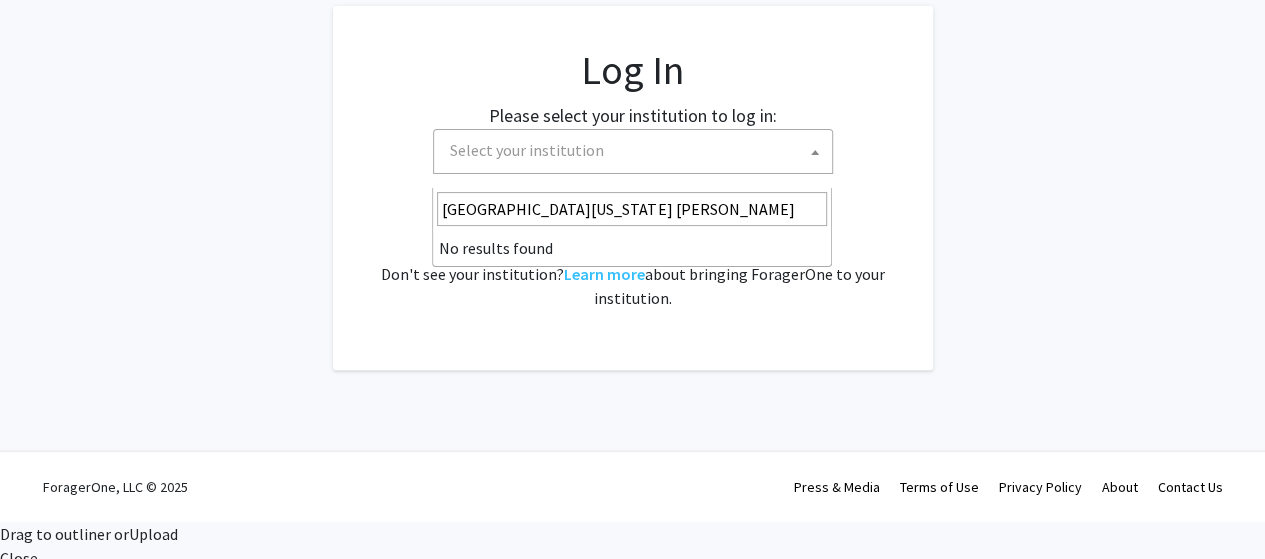 type on "[GEOGRAPHIC_DATA][US_STATE]" 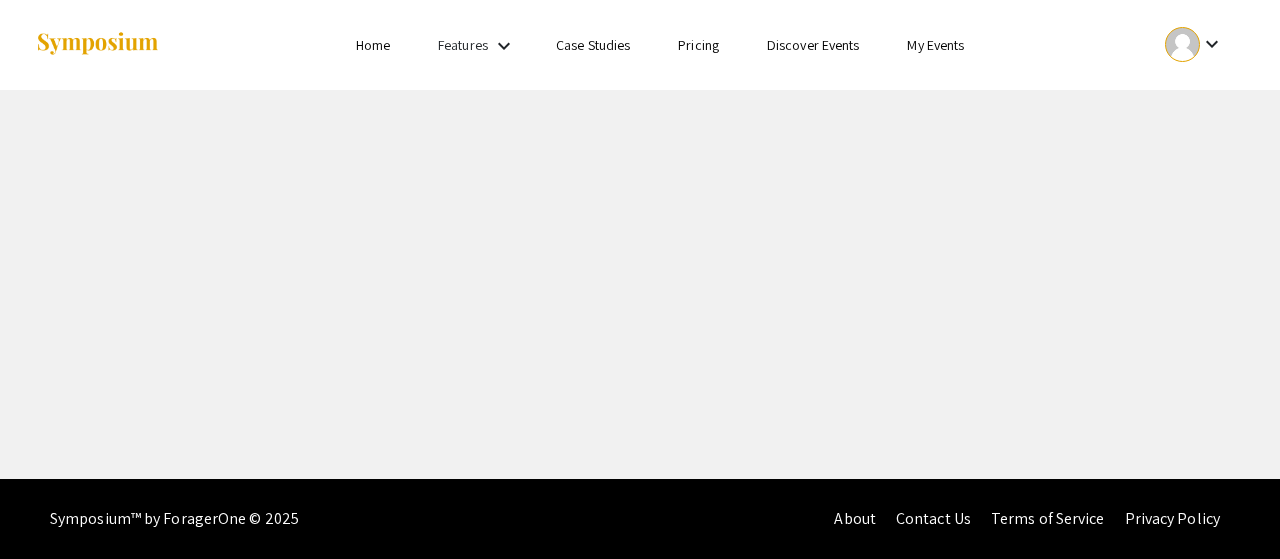 scroll, scrollTop: 0, scrollLeft: 0, axis: both 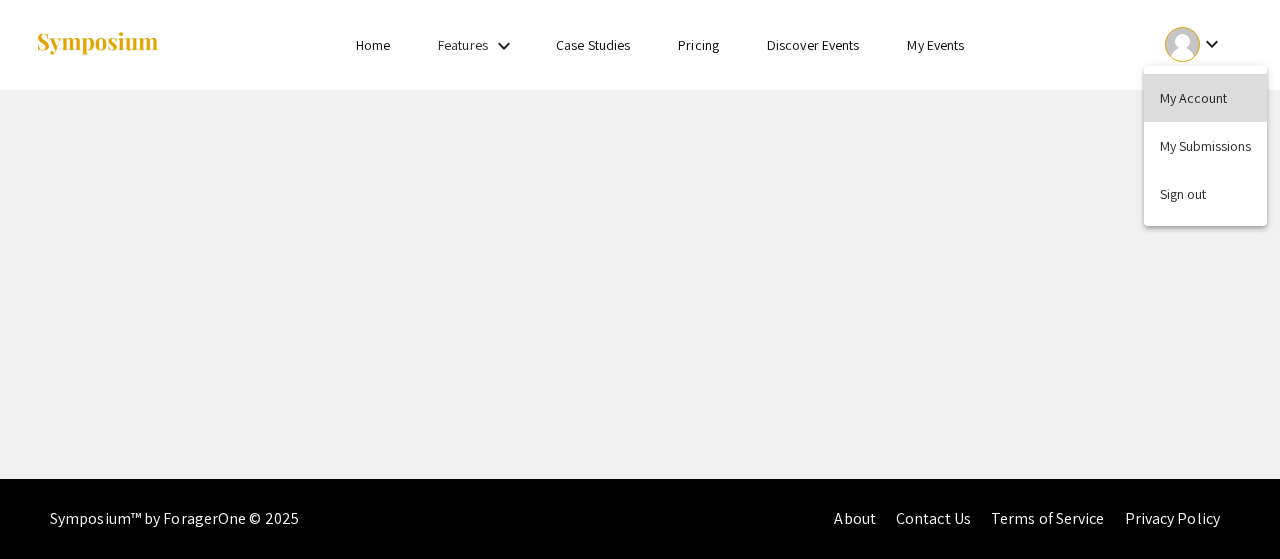 click on "My Account" at bounding box center [1205, 98] 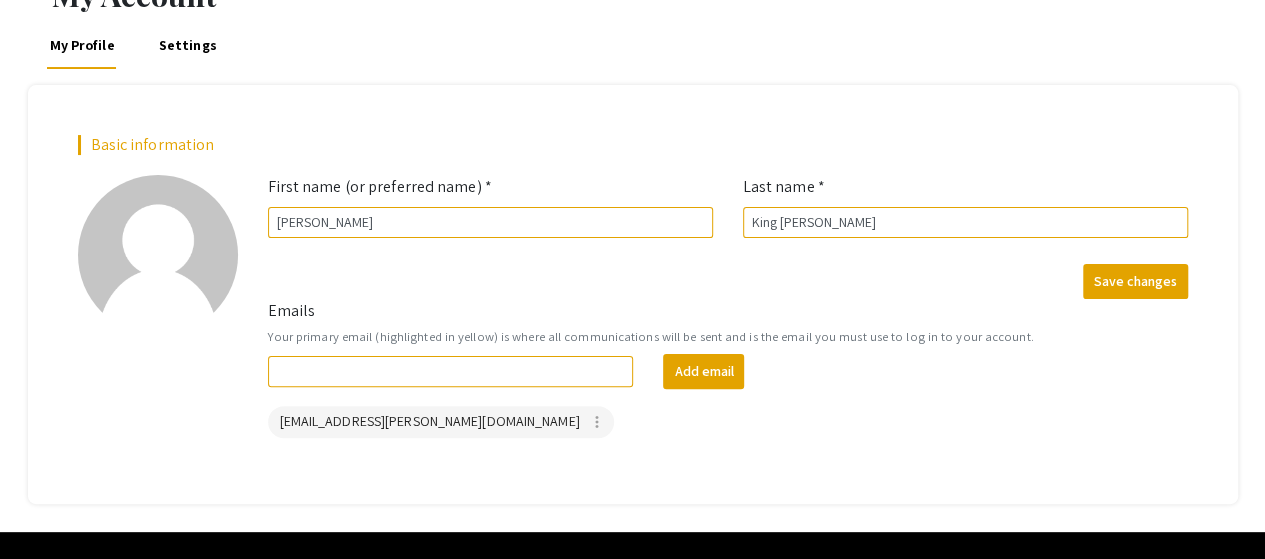 scroll, scrollTop: 0, scrollLeft: 0, axis: both 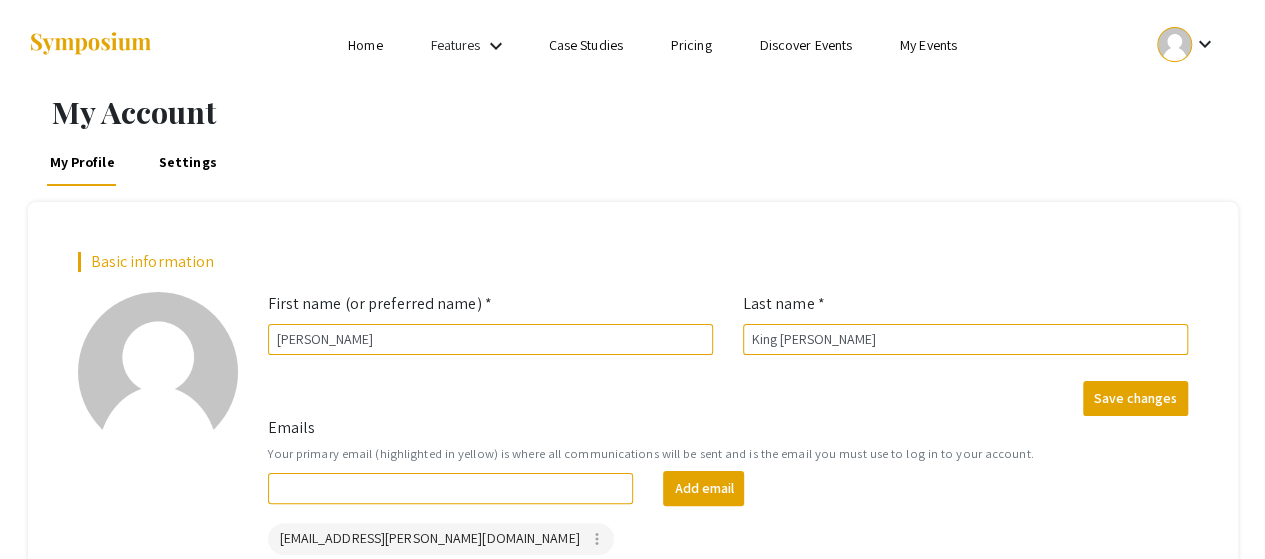 click on "My Events" at bounding box center (928, 45) 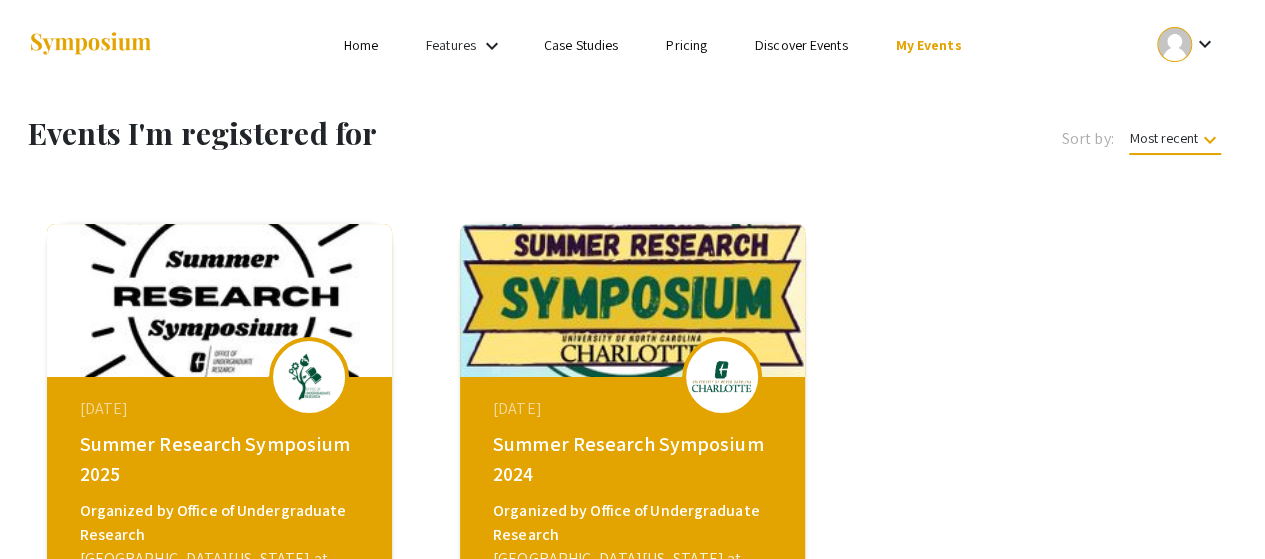 scroll, scrollTop: 301, scrollLeft: 0, axis: vertical 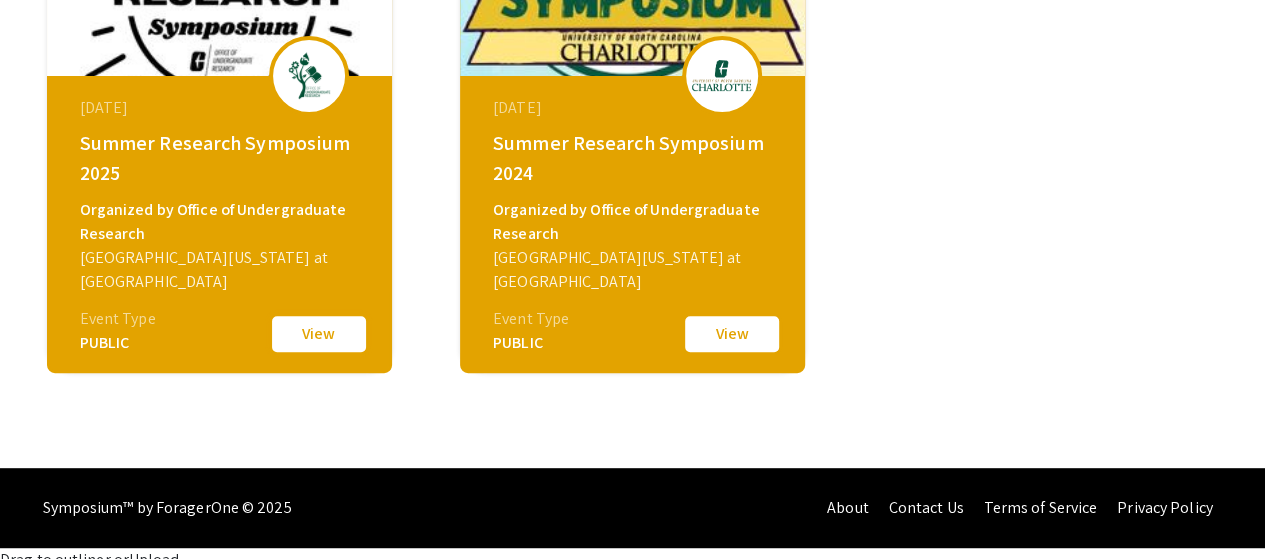 click on "View" 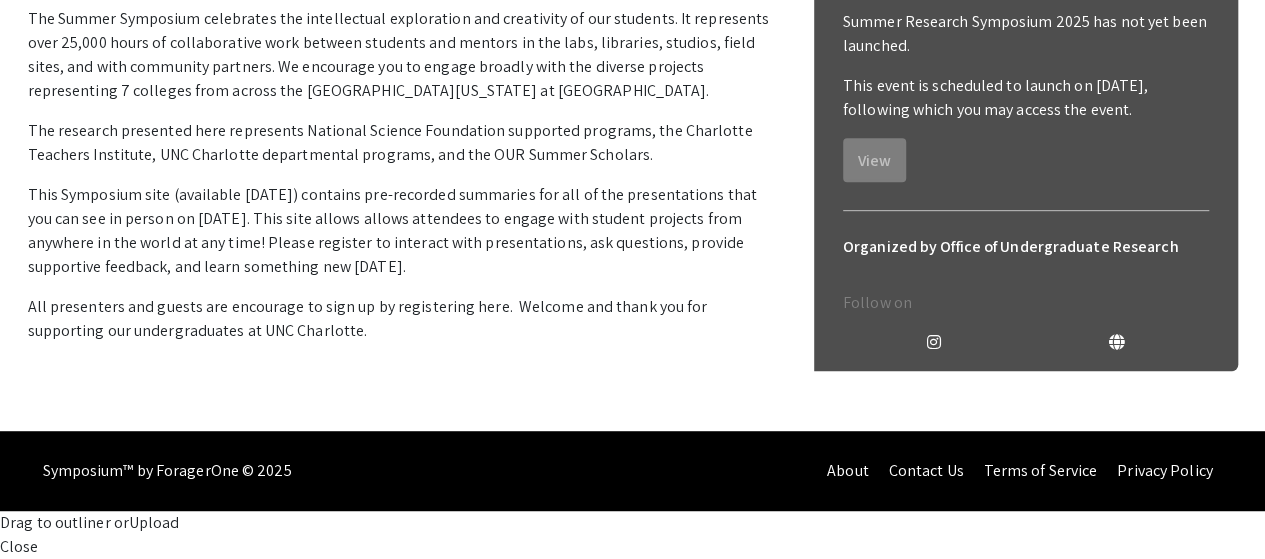 scroll, scrollTop: 652, scrollLeft: 0, axis: vertical 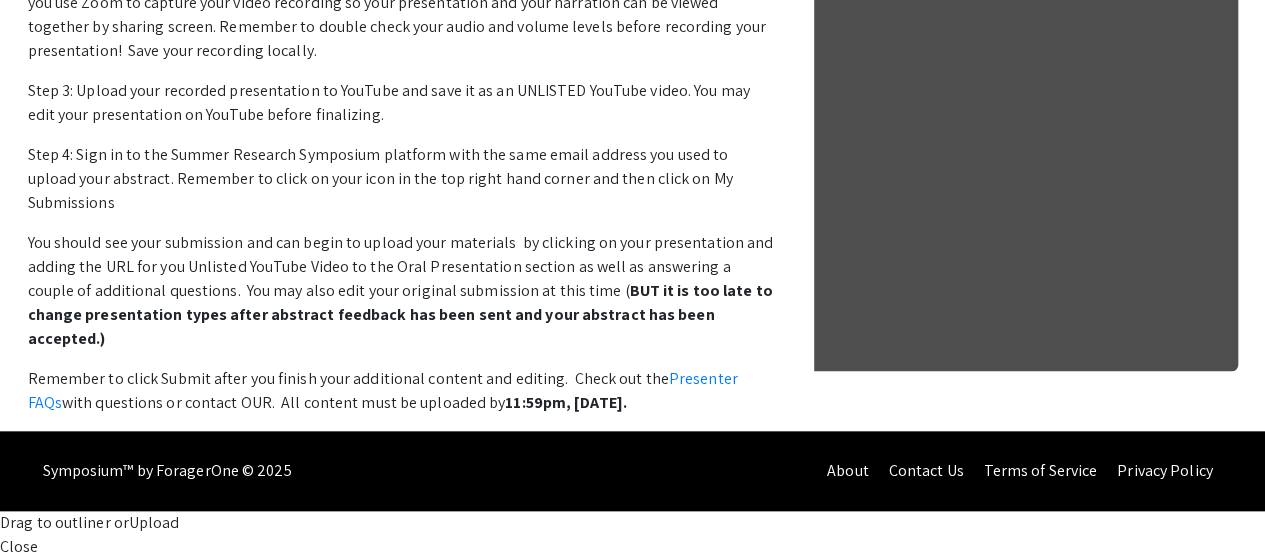 click on "Directions for Uploading your  Oral Presentation materials into Symposium" at bounding box center (286, -174) 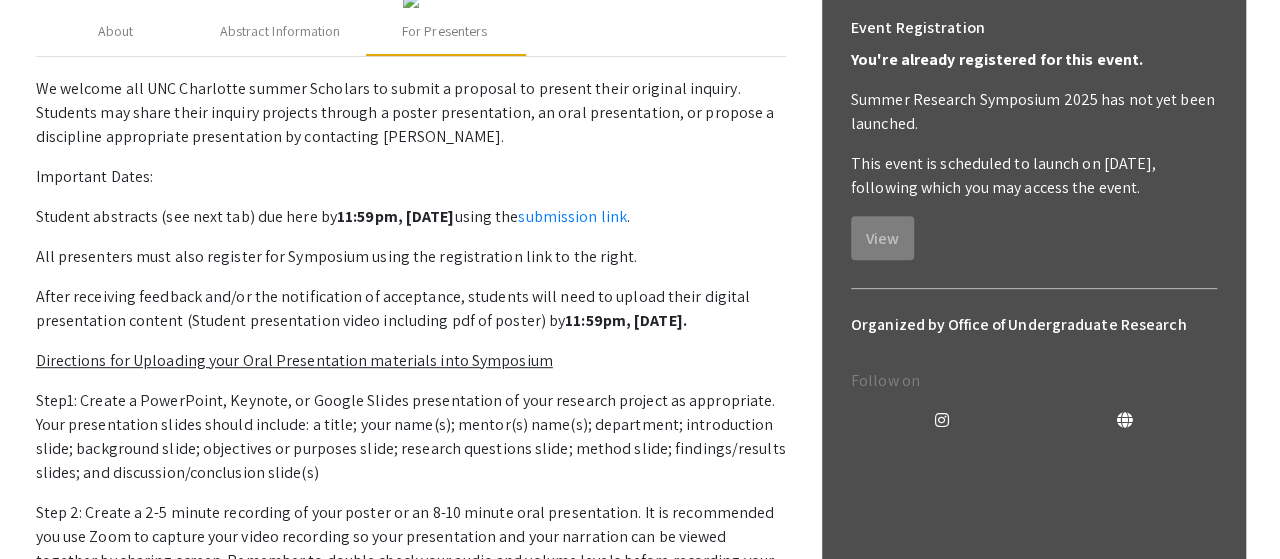 scroll, scrollTop: 0, scrollLeft: 0, axis: both 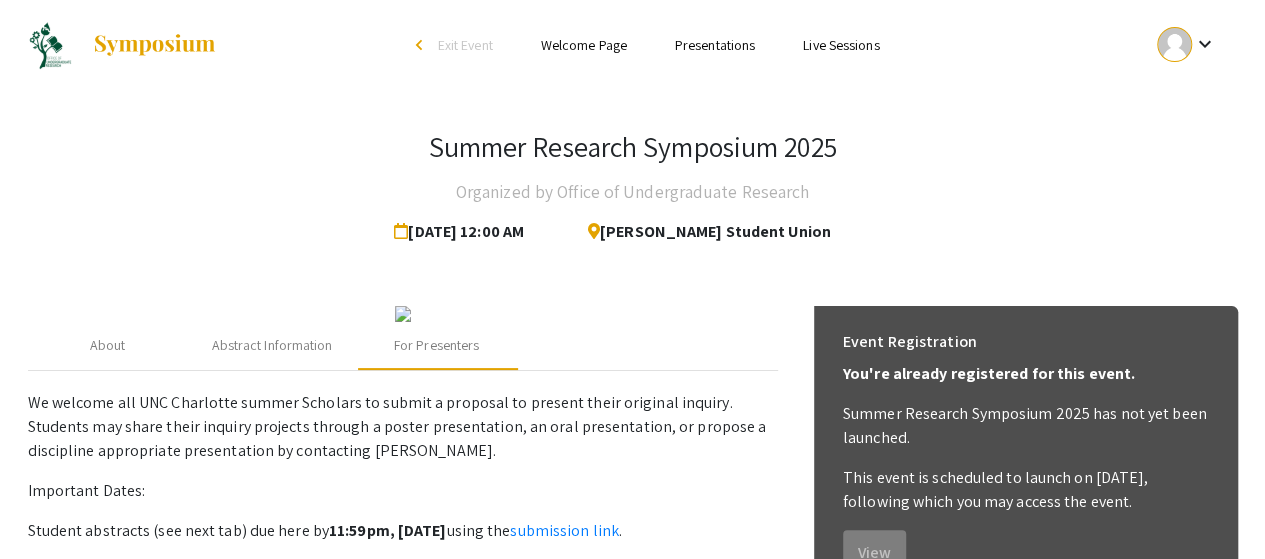 click on "Presentations" at bounding box center (715, 45) 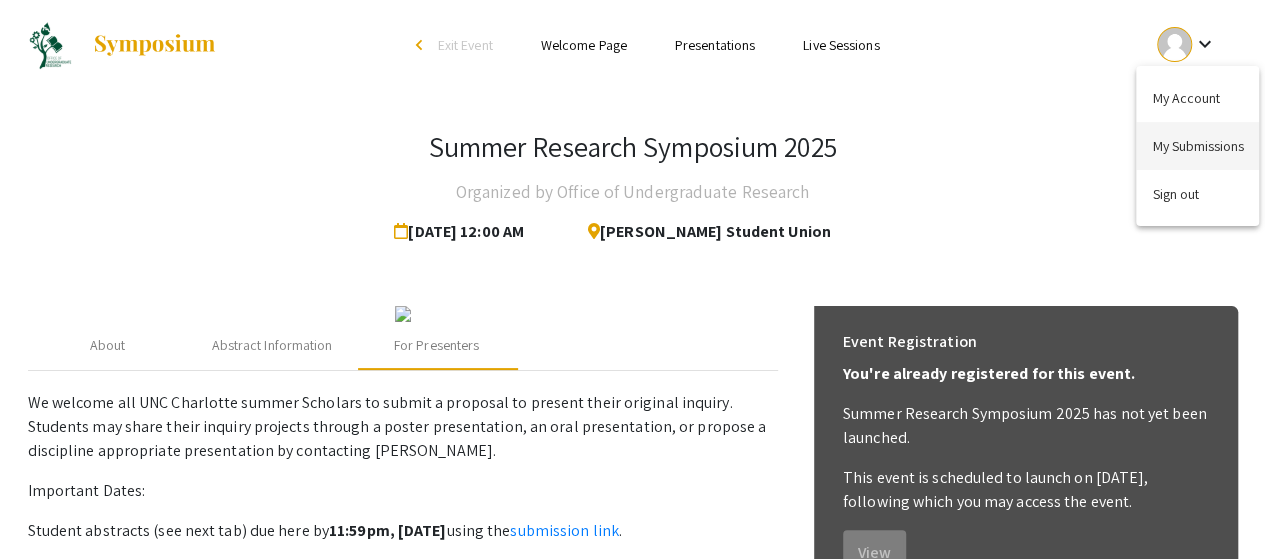 click on "My Submissions" at bounding box center (1197, 146) 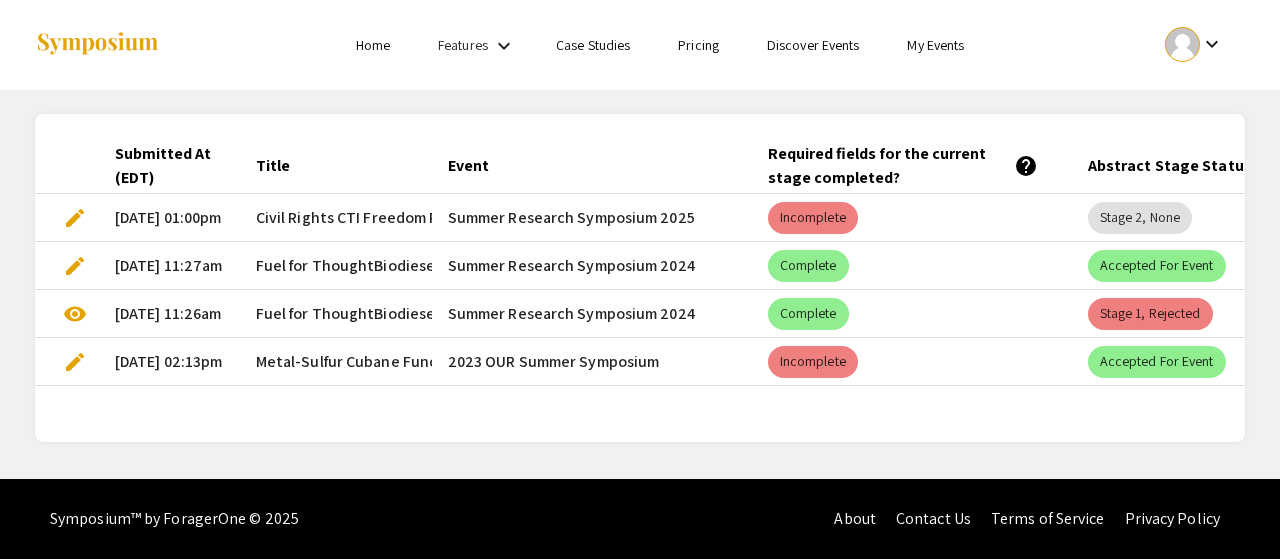 scroll, scrollTop: 0, scrollLeft: 26, axis: horizontal 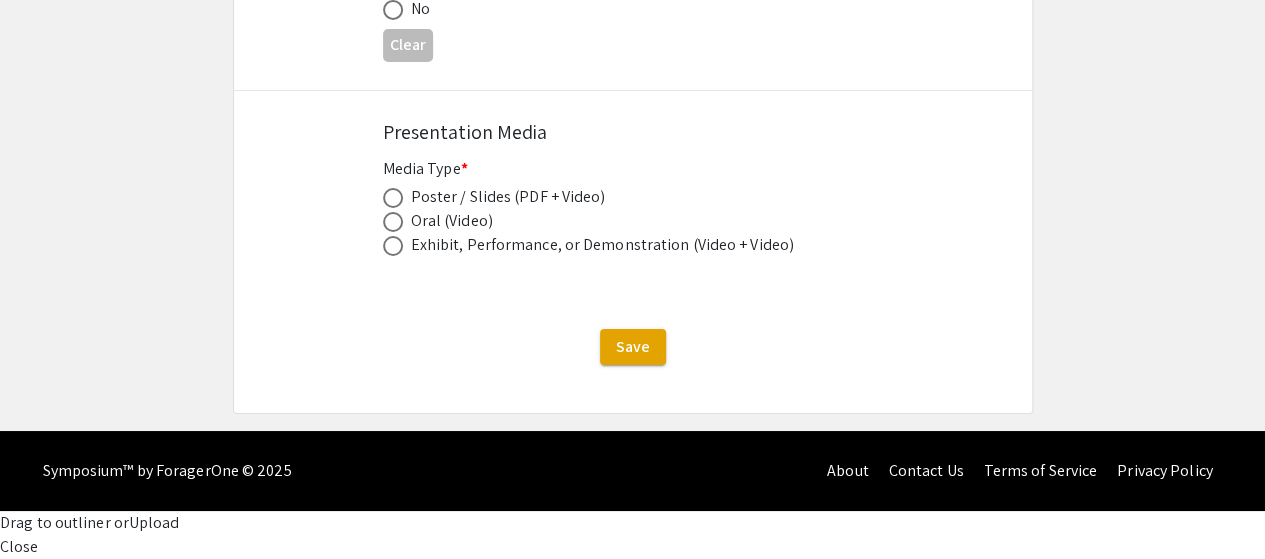 click at bounding box center [393, -14] 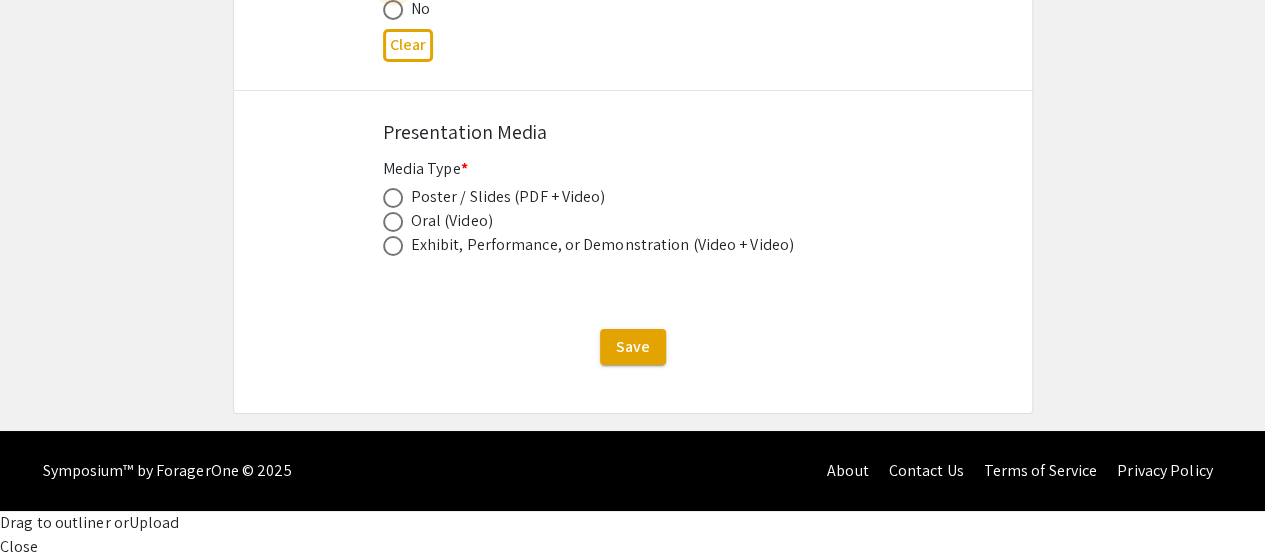 scroll, scrollTop: 4145, scrollLeft: 0, axis: vertical 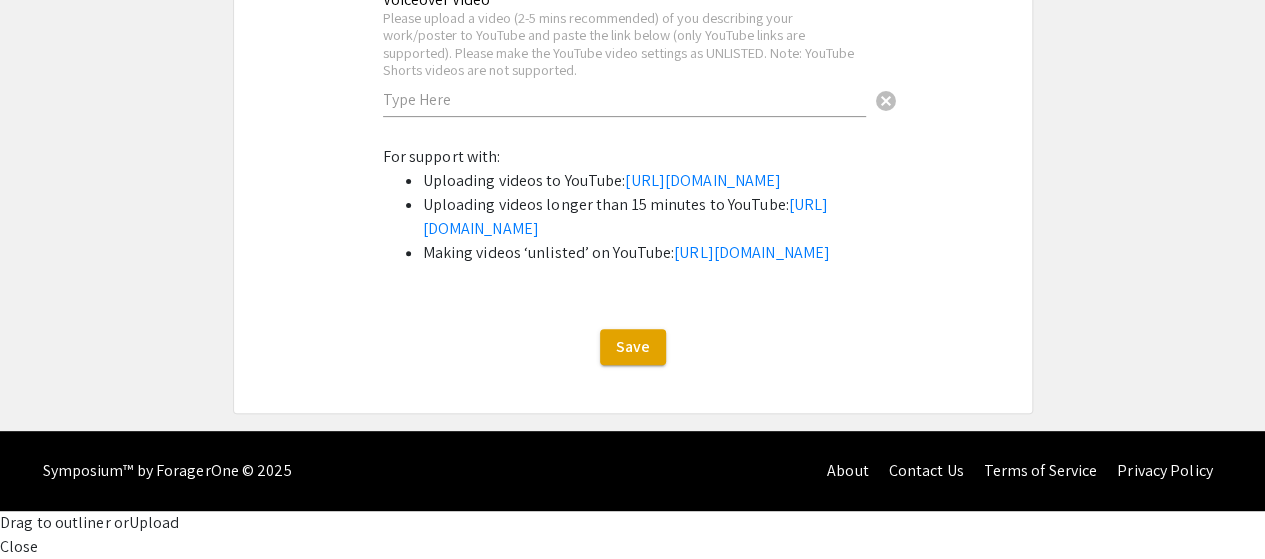 click on "Upload" at bounding box center [422, -94] 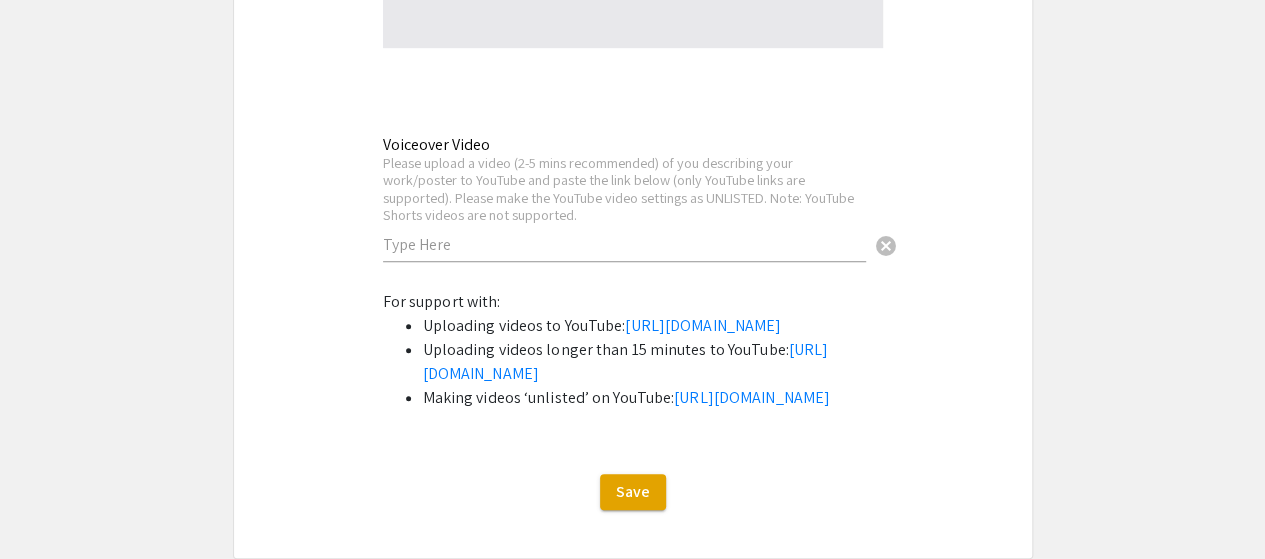 select on "custom" 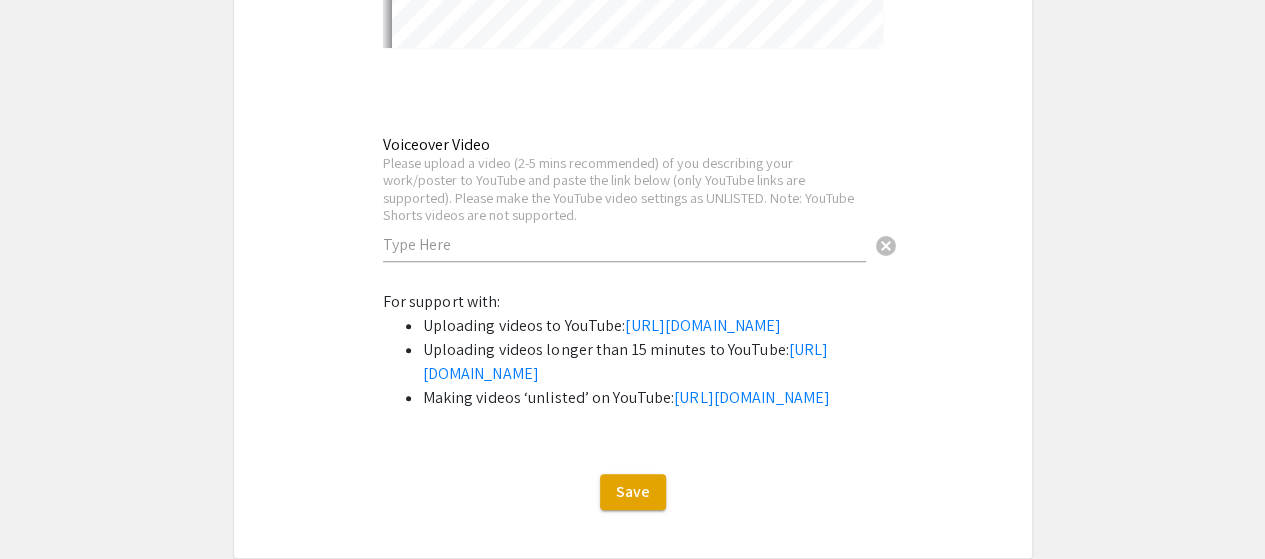 select on "auto" 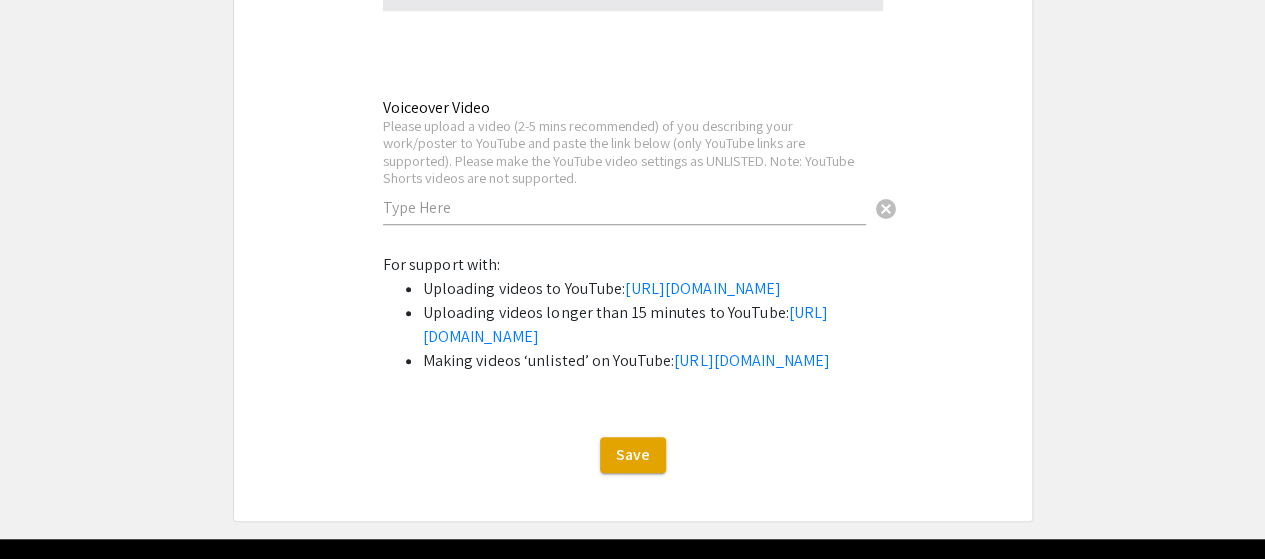 scroll, scrollTop: 4471, scrollLeft: 0, axis: vertical 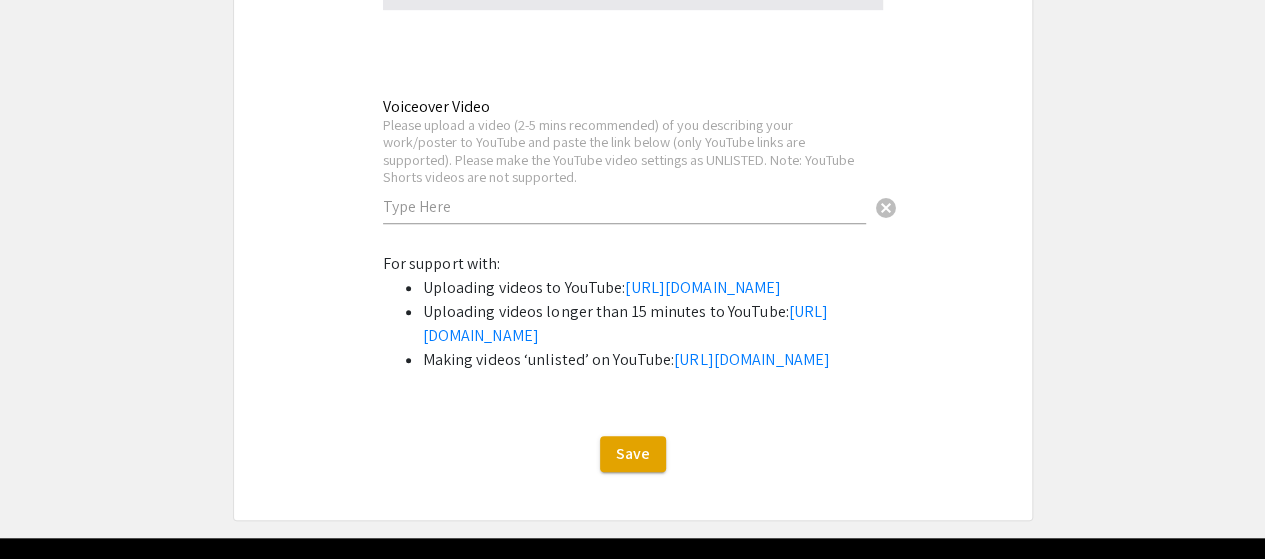 click on "highlight_off" at bounding box center (514, -531) 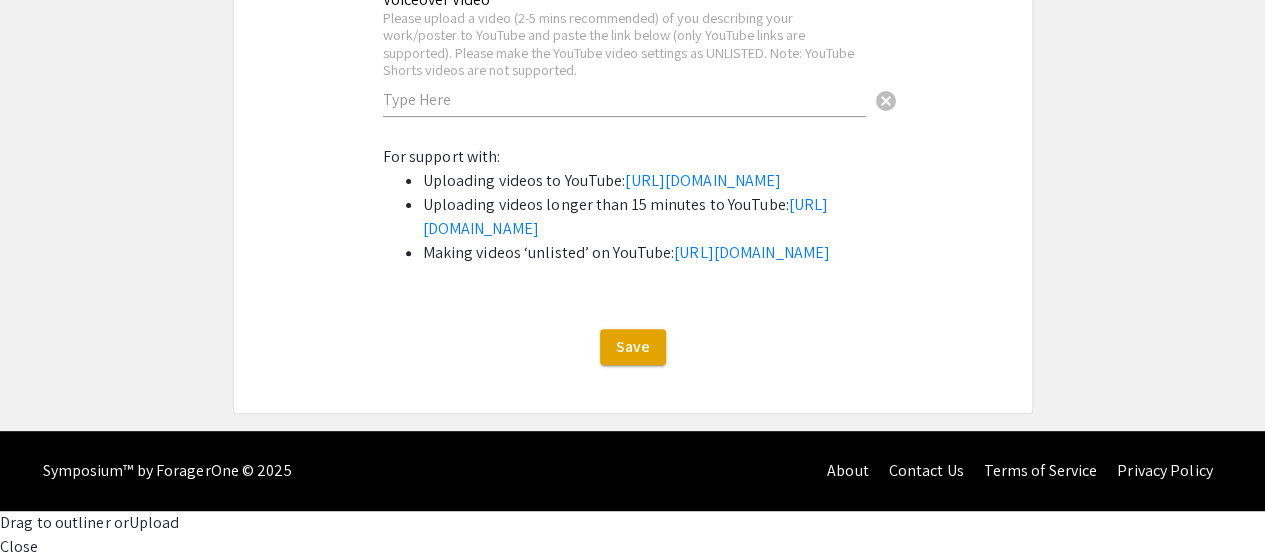 scroll, scrollTop: 4753, scrollLeft: 0, axis: vertical 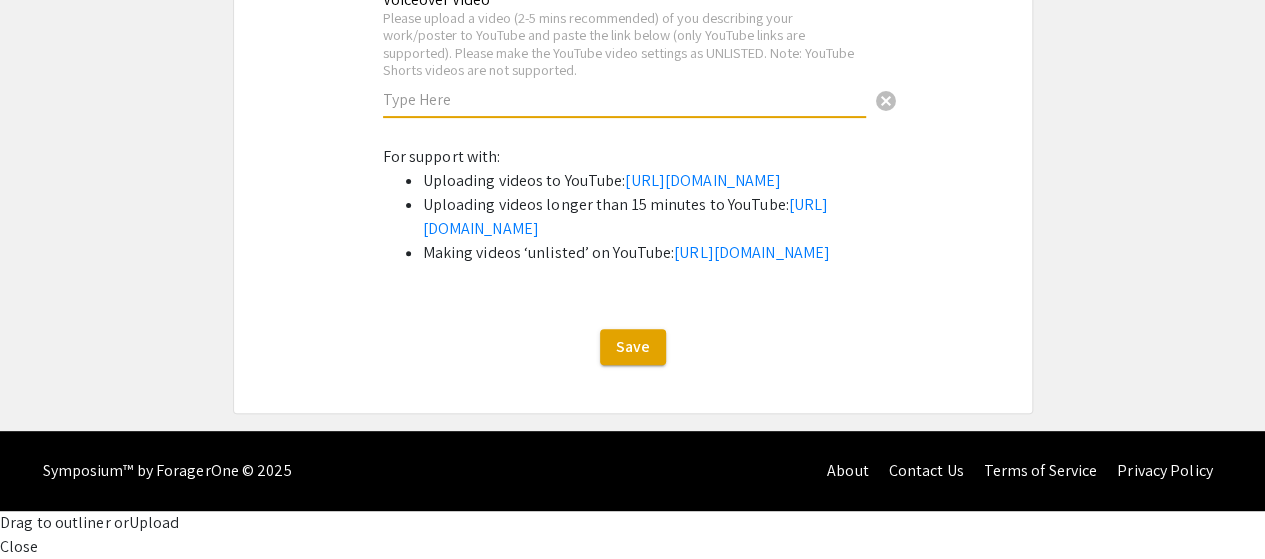 click at bounding box center [624, 99] 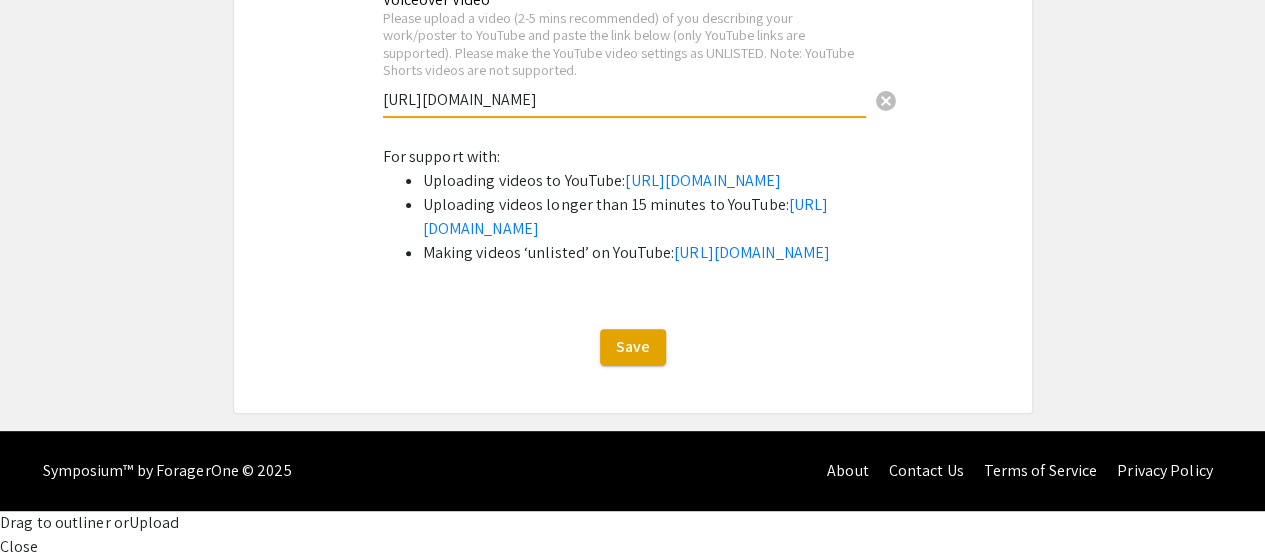 scroll, scrollTop: 0, scrollLeft: 4202, axis: horizontal 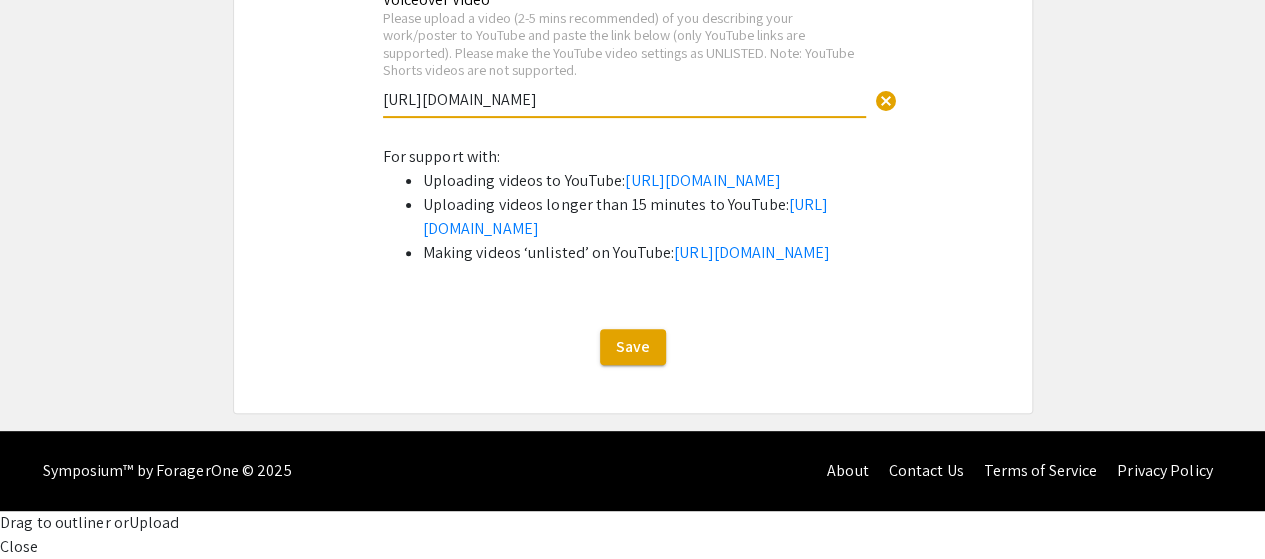 type on "https://charlottemeckschools-my.sharepoint.com/:v:/r/personal/evelynl_metcalf_cms_k12_nc_us/Documents/Recordings/CTI%20Freedom%20Riders%20Tour%202025%20Personal%20Insights%20to%20Classroom%20Connections%20by%20Evelyn%20King%20Metcalf-20250721_153306-Meeting%20Recording.mp4?csf=1&web=1&e=HQ2Lob&nav=eyJyZWZlcnJhbEluZm8iOnsicmVmZXJyYWxBcHAiOiJTdHJlYW1XZWJBcHAiLCJyZWZlcnJhbFZpZXciOiJTaGFyZURpYWxvZy1MaW5rIiwicmVmZXJyYWxBcHBQbGF0Zm9ybSI6IldlYiIsInJlZmVycmFsTW9kZSI6InZpZXcifX0%3D" 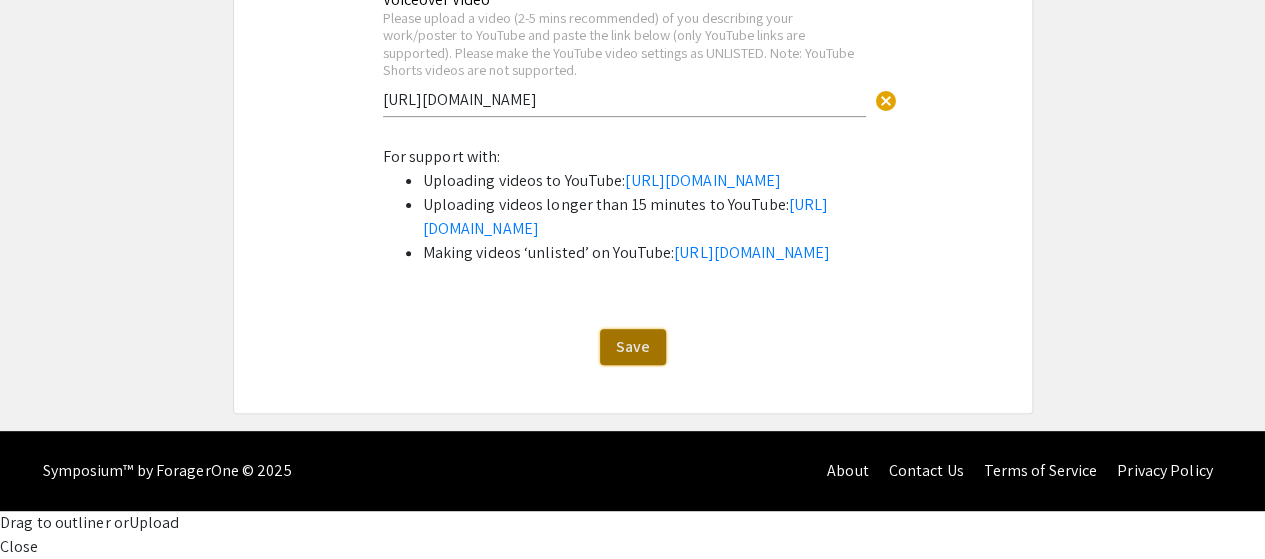 scroll, scrollTop: 0, scrollLeft: 0, axis: both 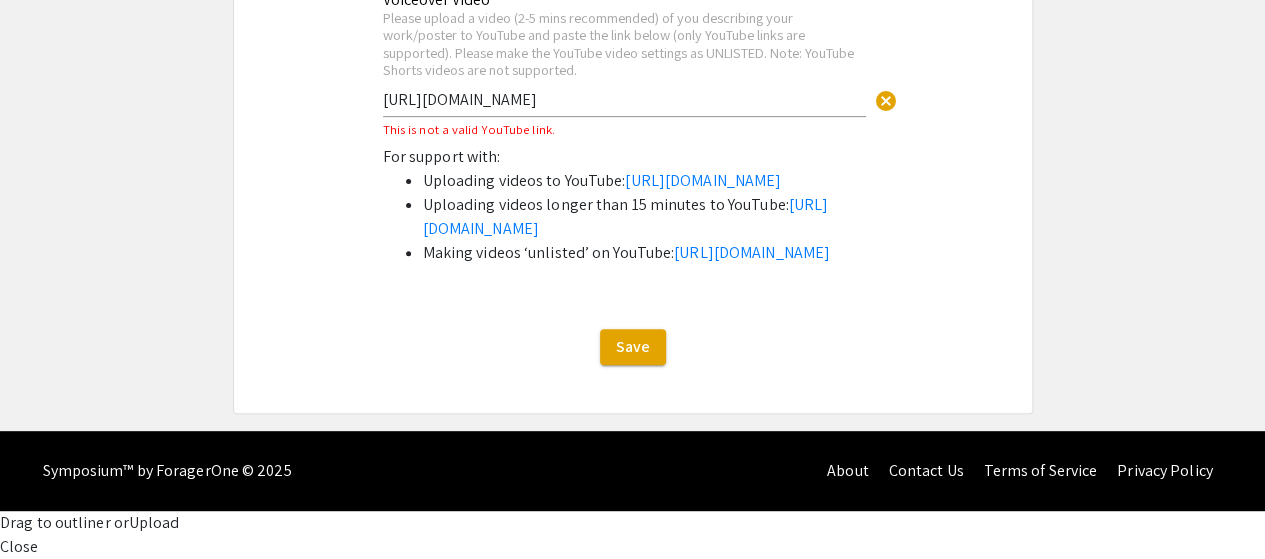 click at bounding box center [393, -285] 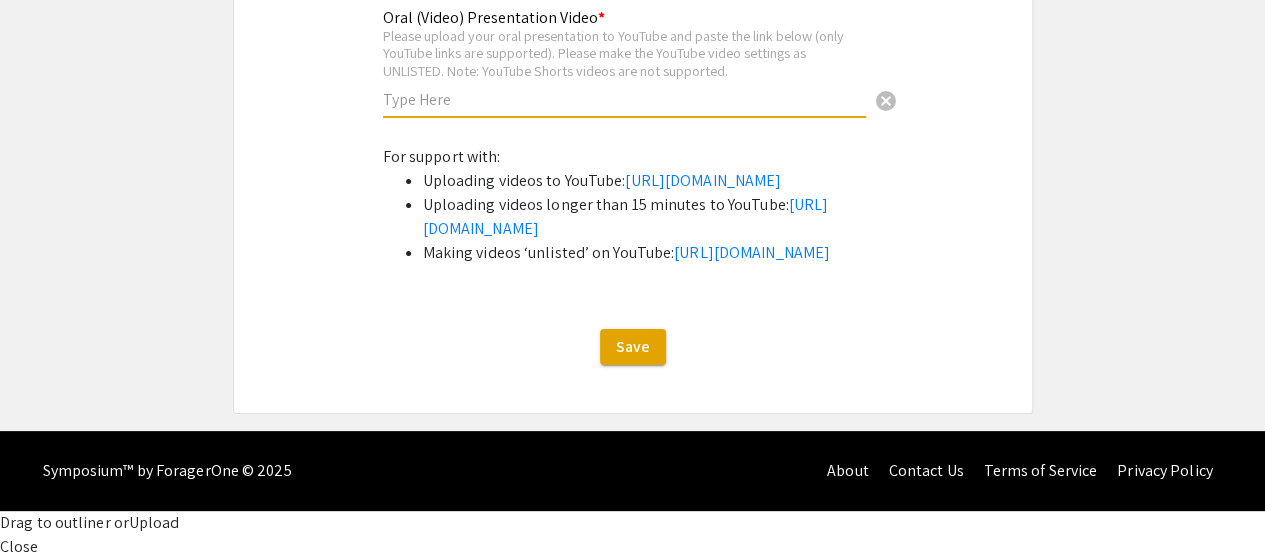 click at bounding box center [624, 99] 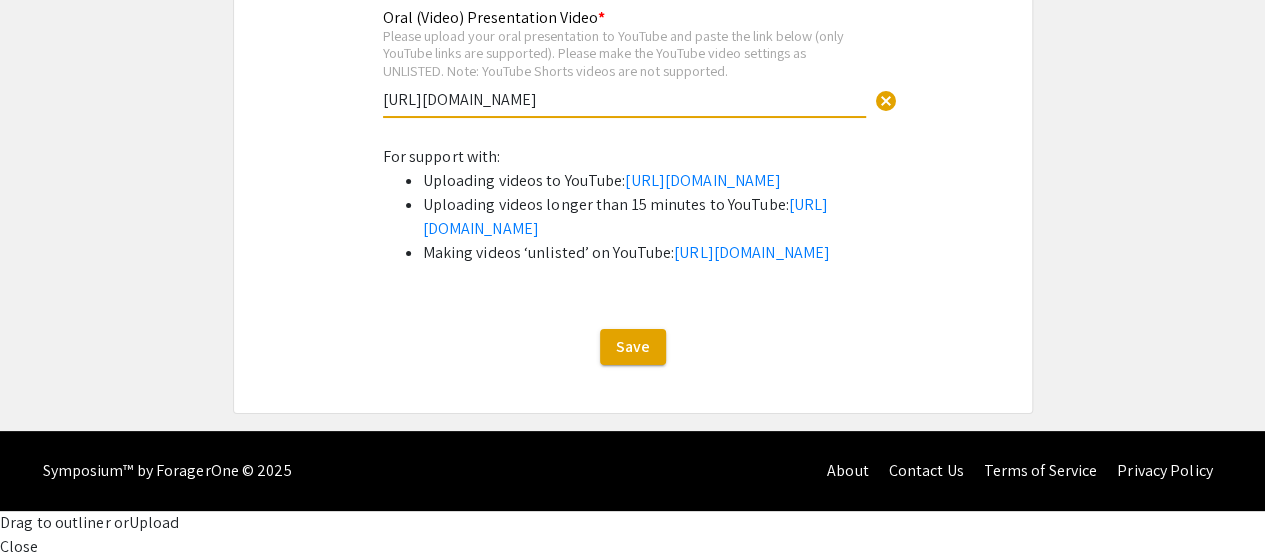 scroll, scrollTop: 4814, scrollLeft: 0, axis: vertical 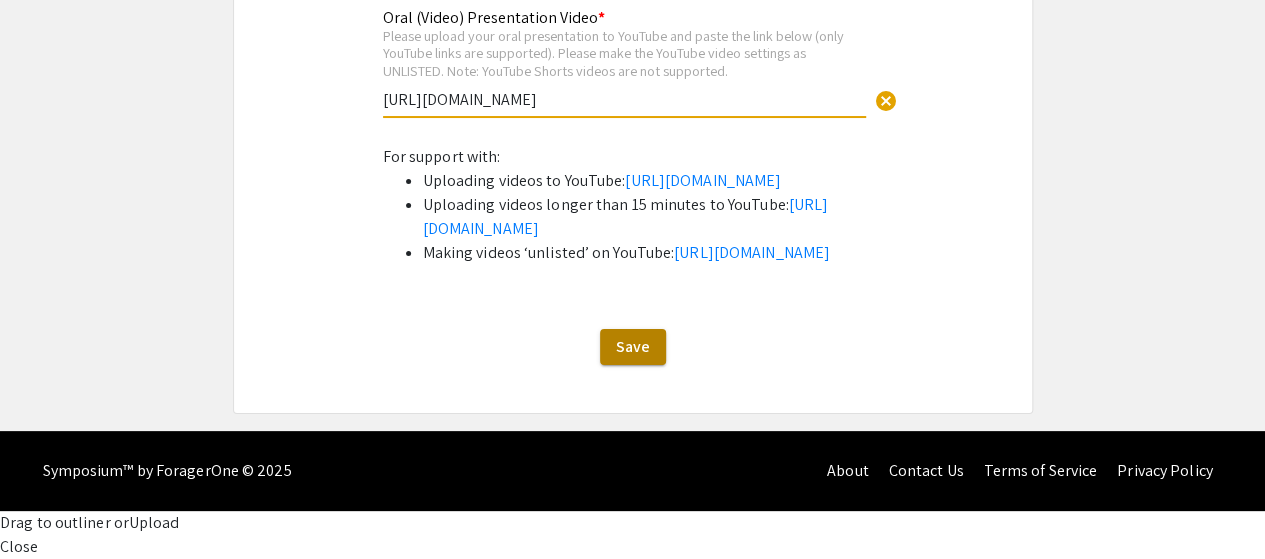 type on "https://youtu.be/s2A0oOPDuxk" 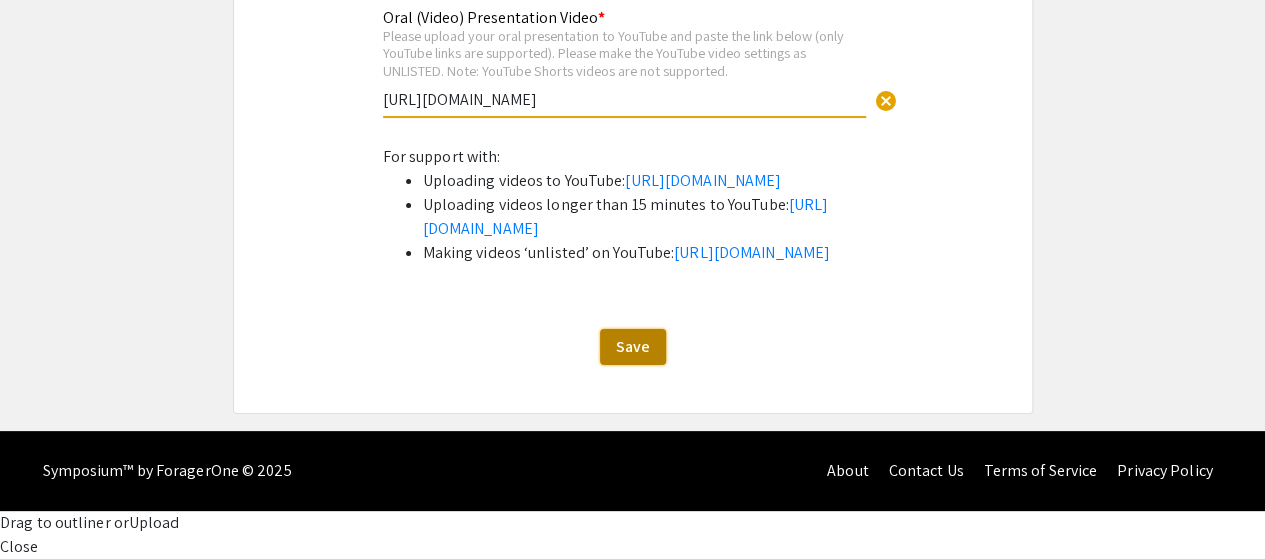click on "Save" 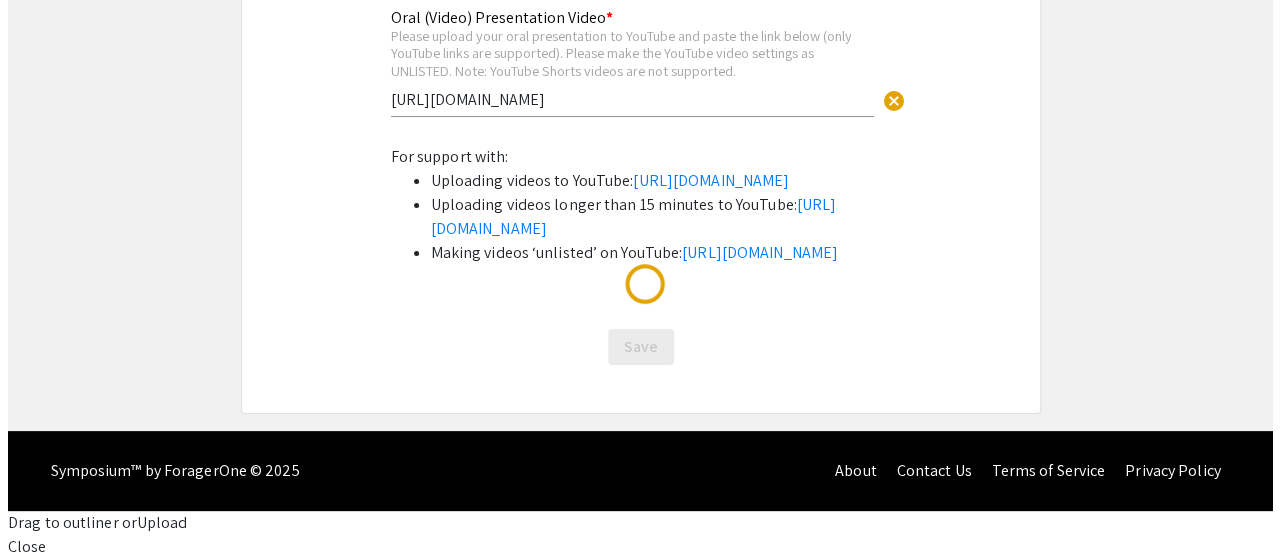 scroll, scrollTop: 0, scrollLeft: 0, axis: both 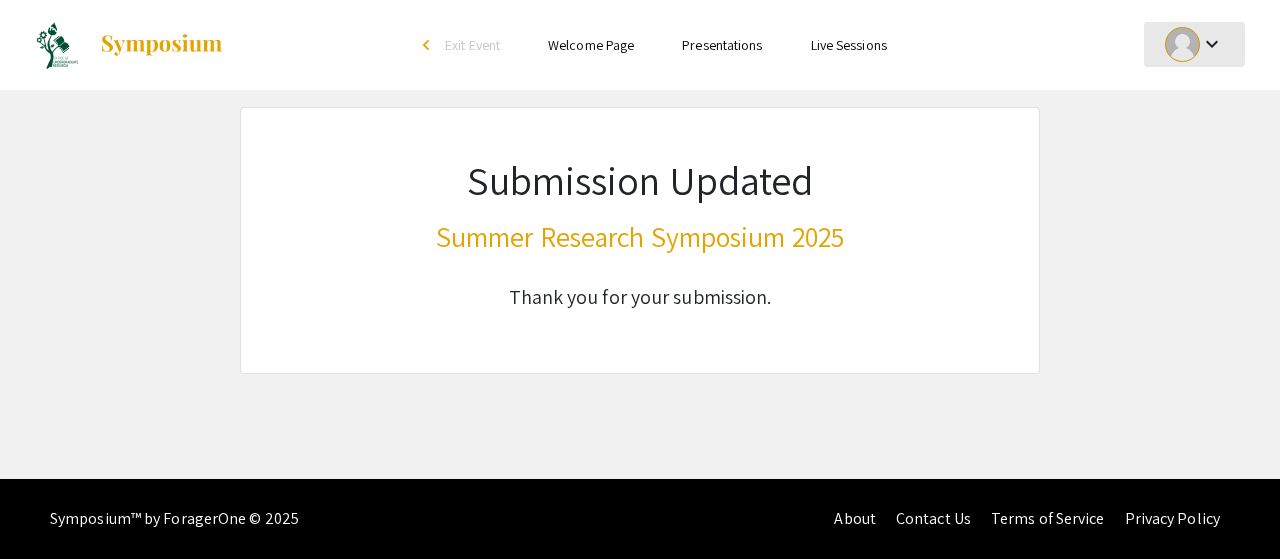 click on "keyboard_arrow_down" at bounding box center [1212, 44] 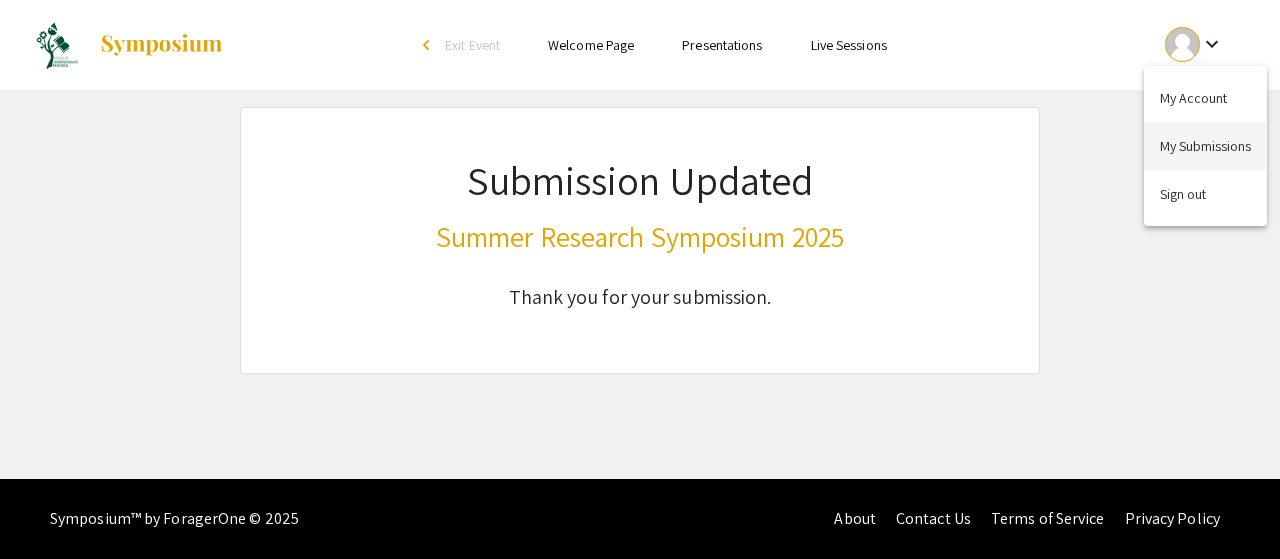 click on "My Submissions" at bounding box center [1205, 146] 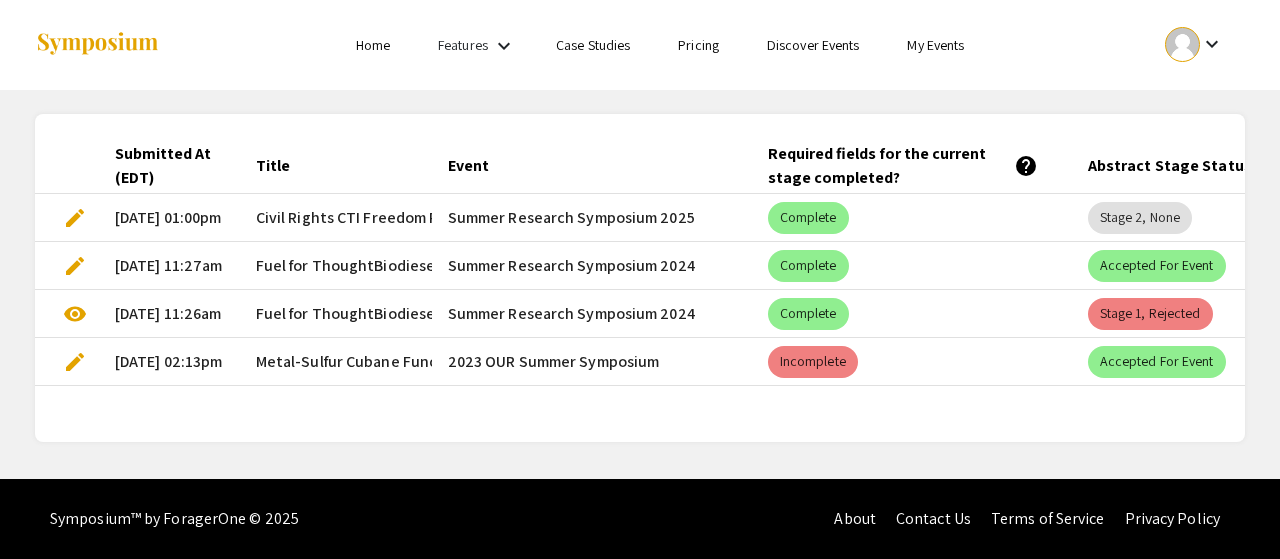 scroll, scrollTop: 0, scrollLeft: 146, axis: horizontal 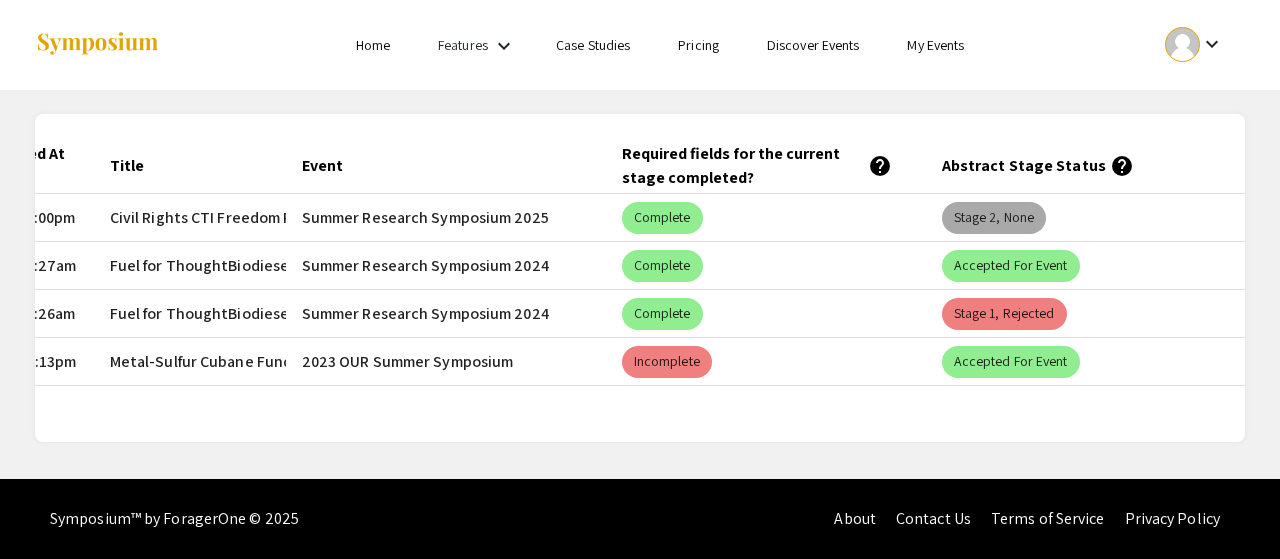 click on "Stage 2, None" at bounding box center (994, 218) 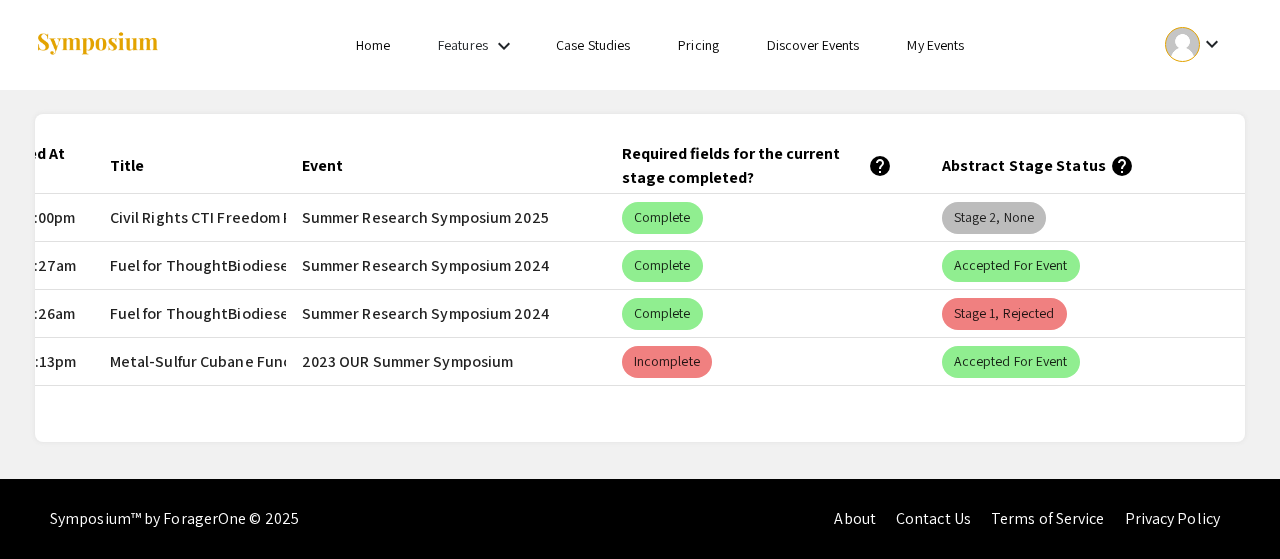 click on "Stage 2, None" at bounding box center [994, 218] 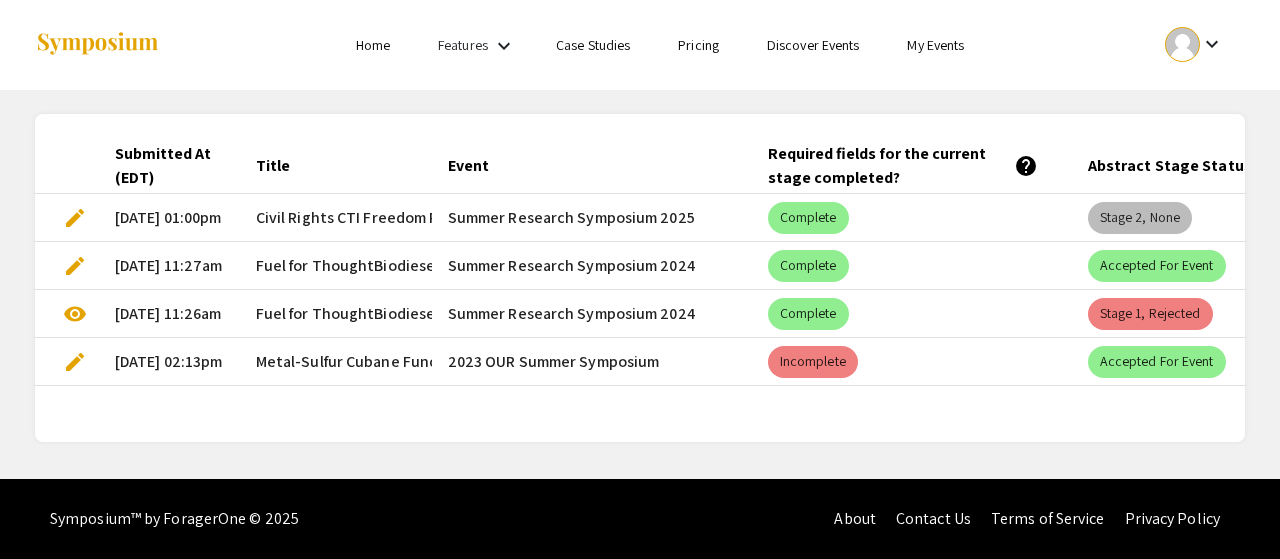 scroll, scrollTop: 0, scrollLeft: 26, axis: horizontal 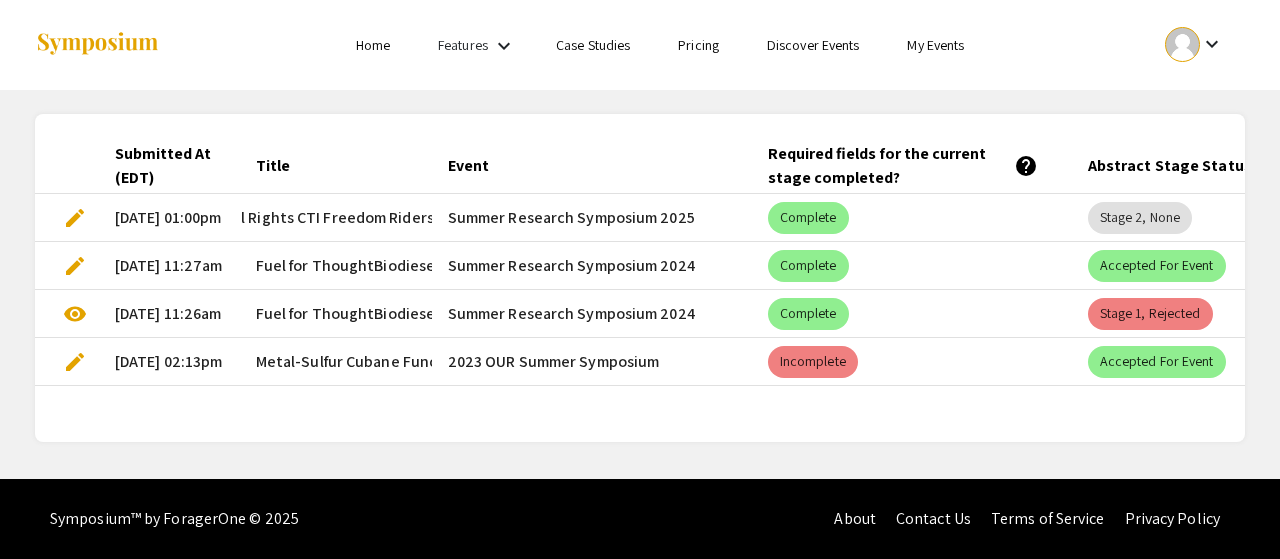 click on "My Events" at bounding box center (935, 45) 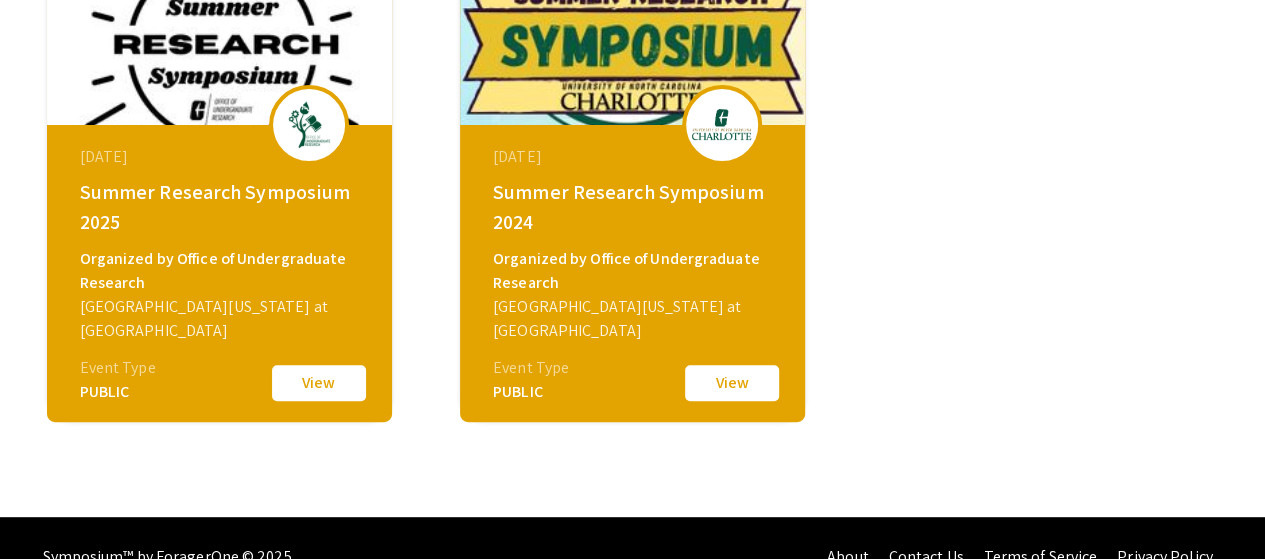 scroll, scrollTop: 270, scrollLeft: 0, axis: vertical 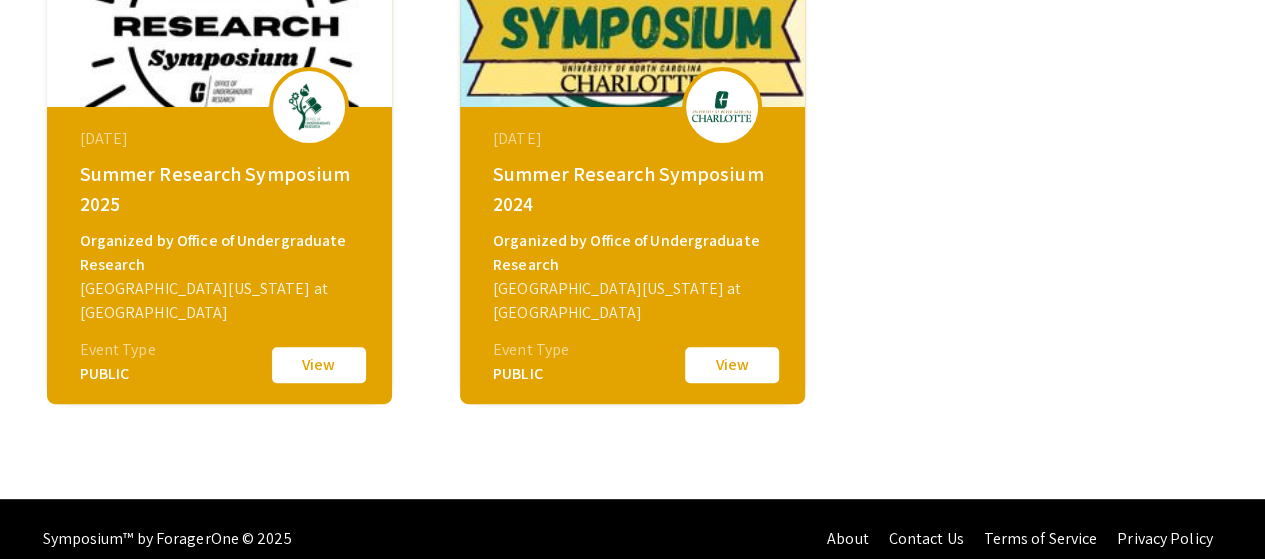click on "View" 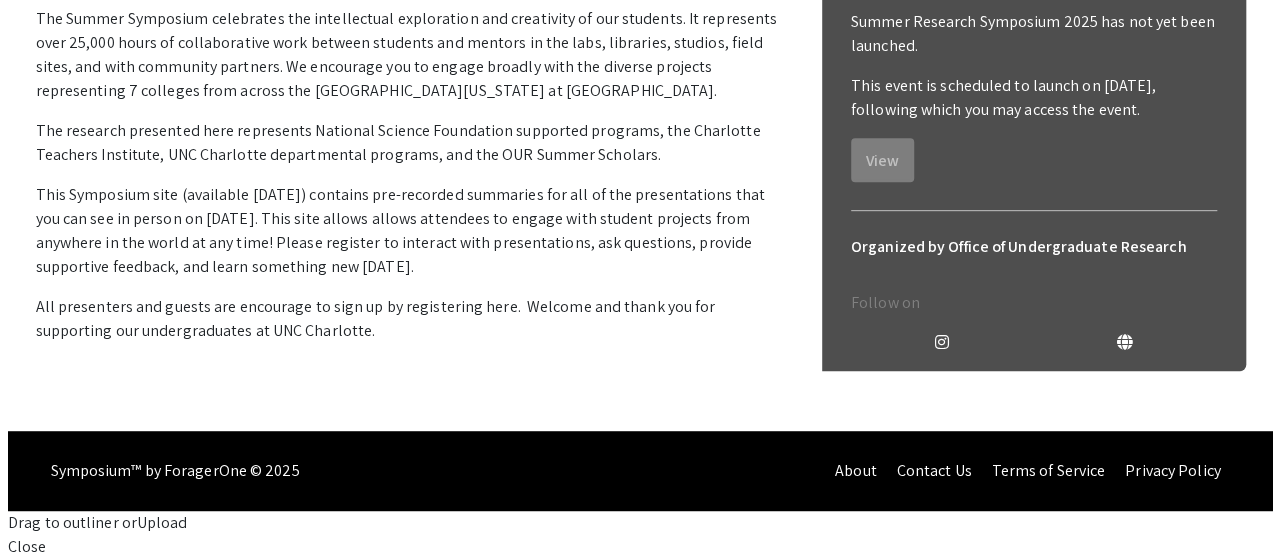 scroll, scrollTop: 0, scrollLeft: 0, axis: both 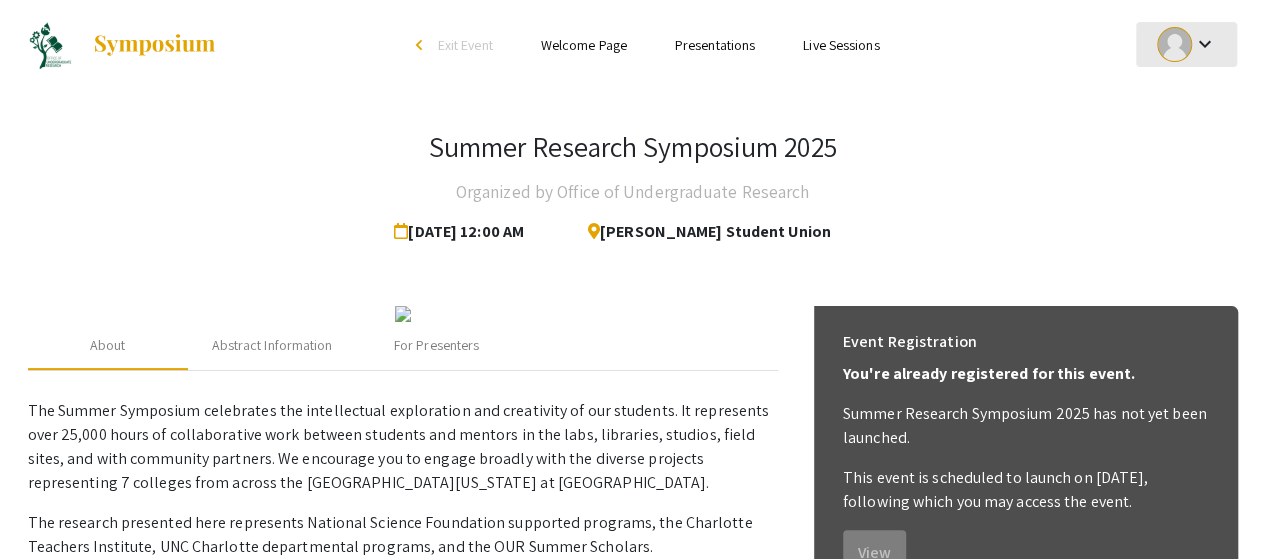 click on "keyboard_arrow_down" at bounding box center (1204, 44) 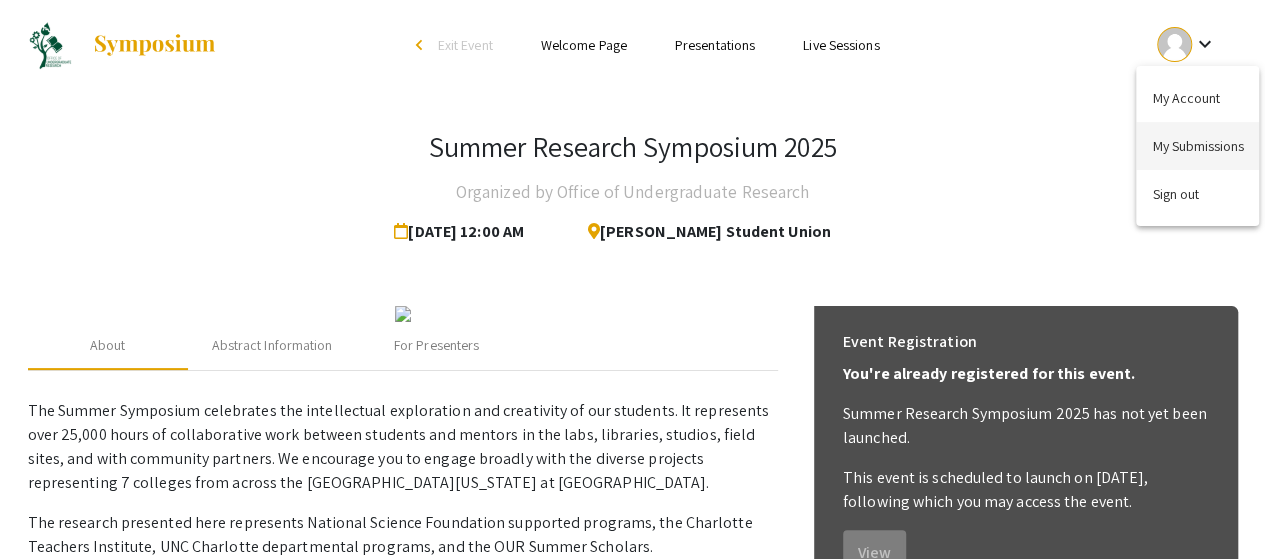 click on "My Submissions" at bounding box center [1197, 146] 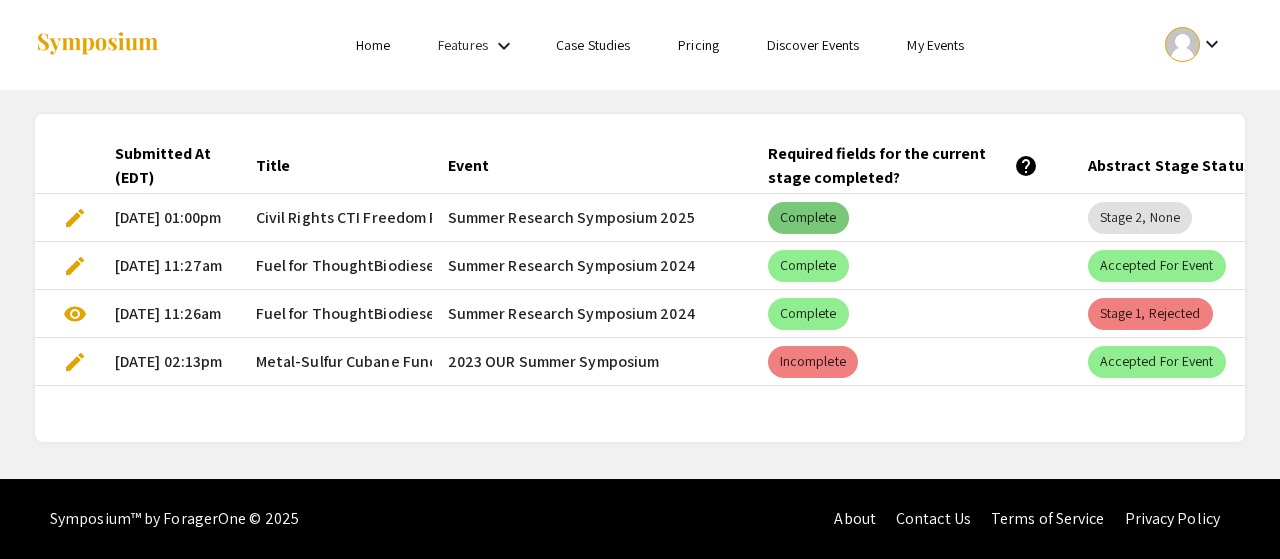 click on "Complete" at bounding box center (808, 218) 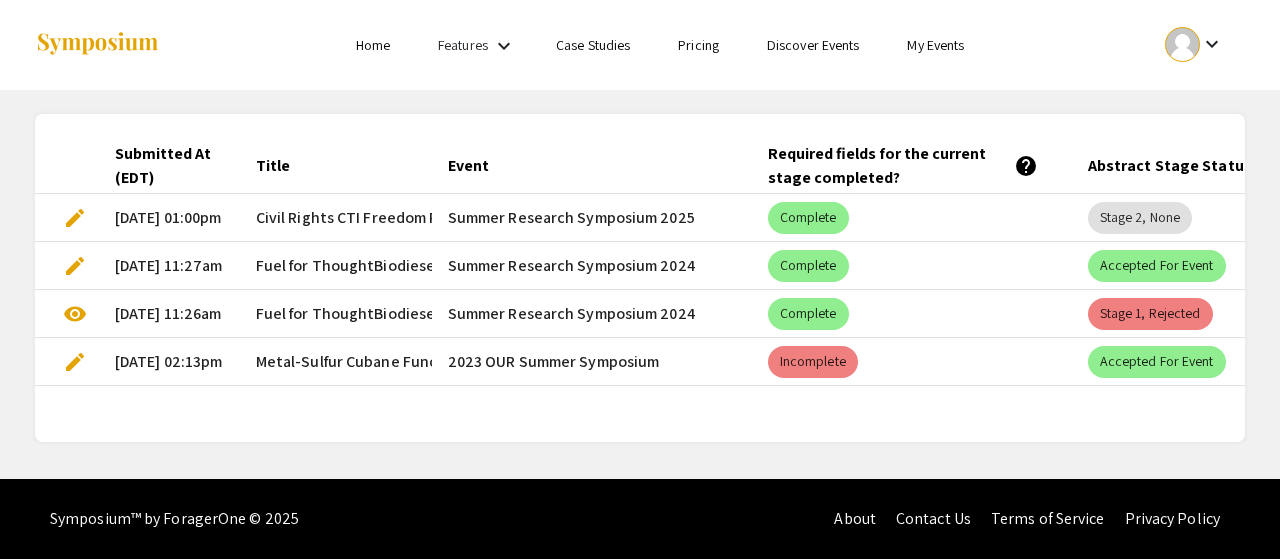 click on "Summer Research Symposium 2025" at bounding box center (592, 218) 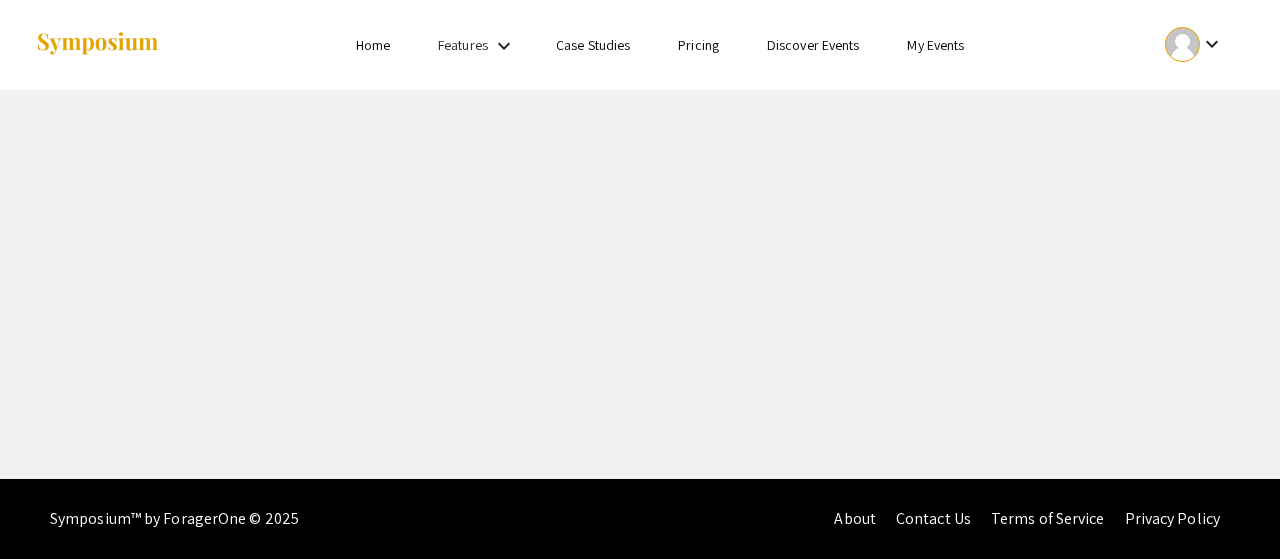 scroll, scrollTop: 0, scrollLeft: 0, axis: both 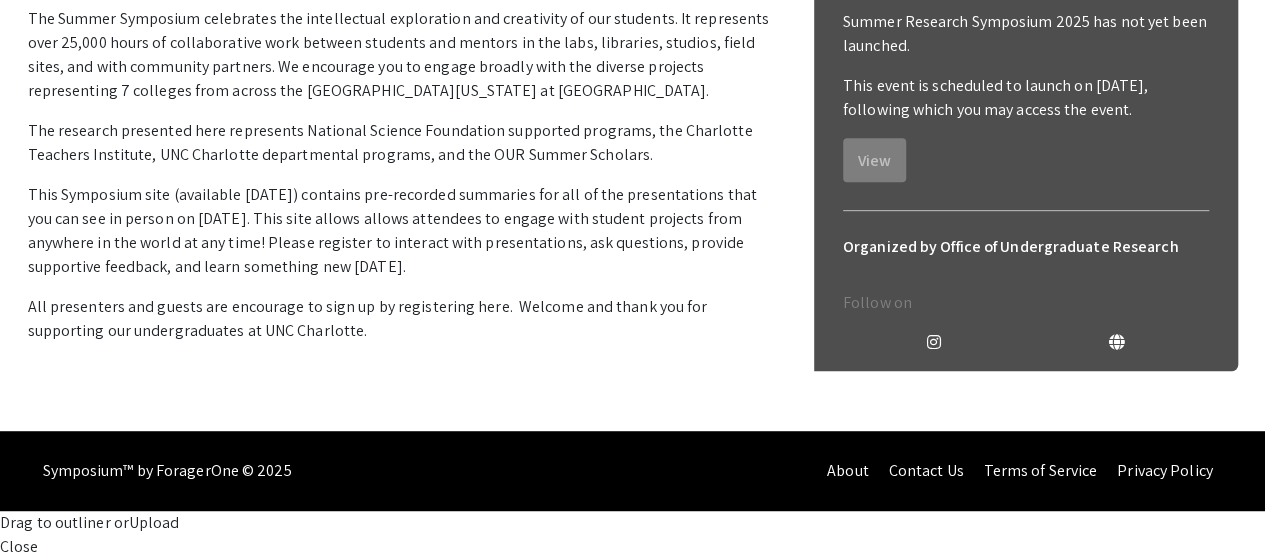 click on "For Presenters" at bounding box center [436, -47] 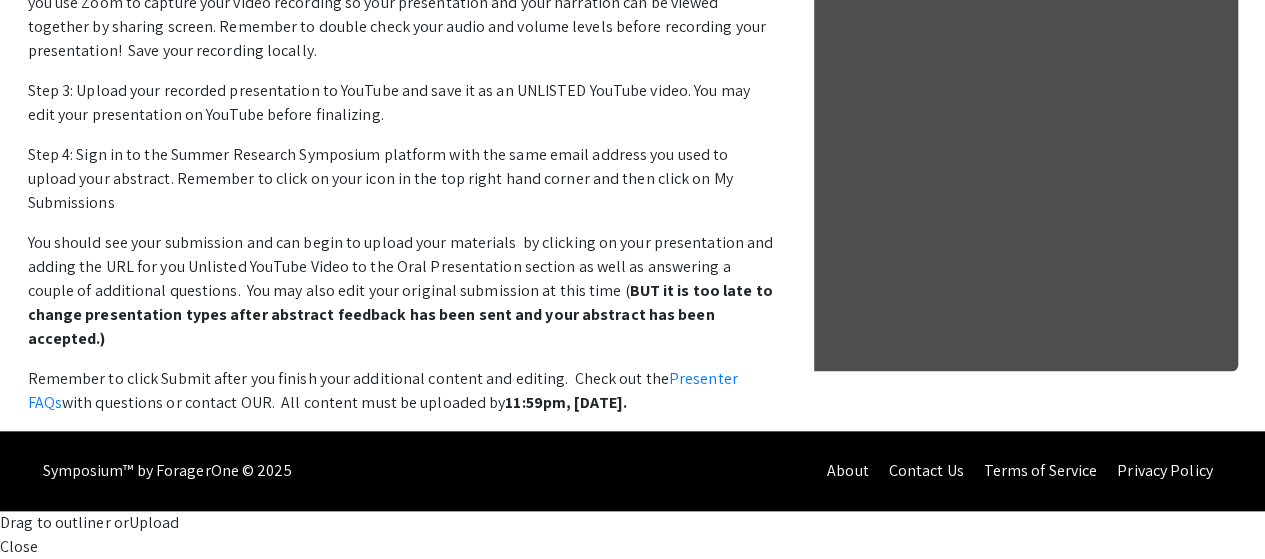scroll, scrollTop: 928, scrollLeft: 0, axis: vertical 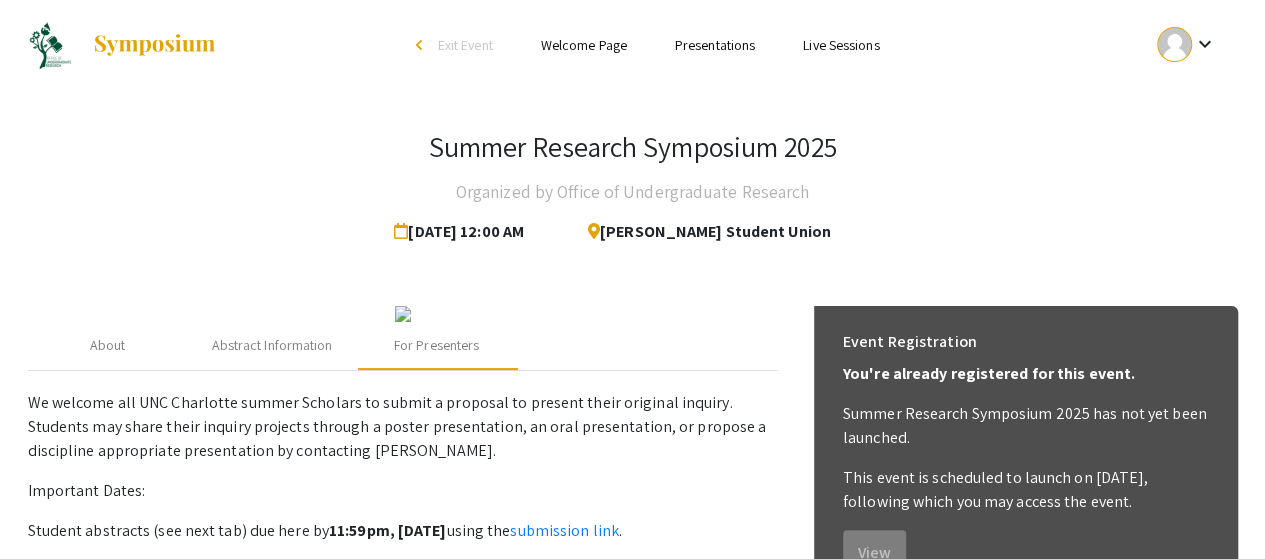 click on "keyboard_arrow_down" at bounding box center (1204, 44) 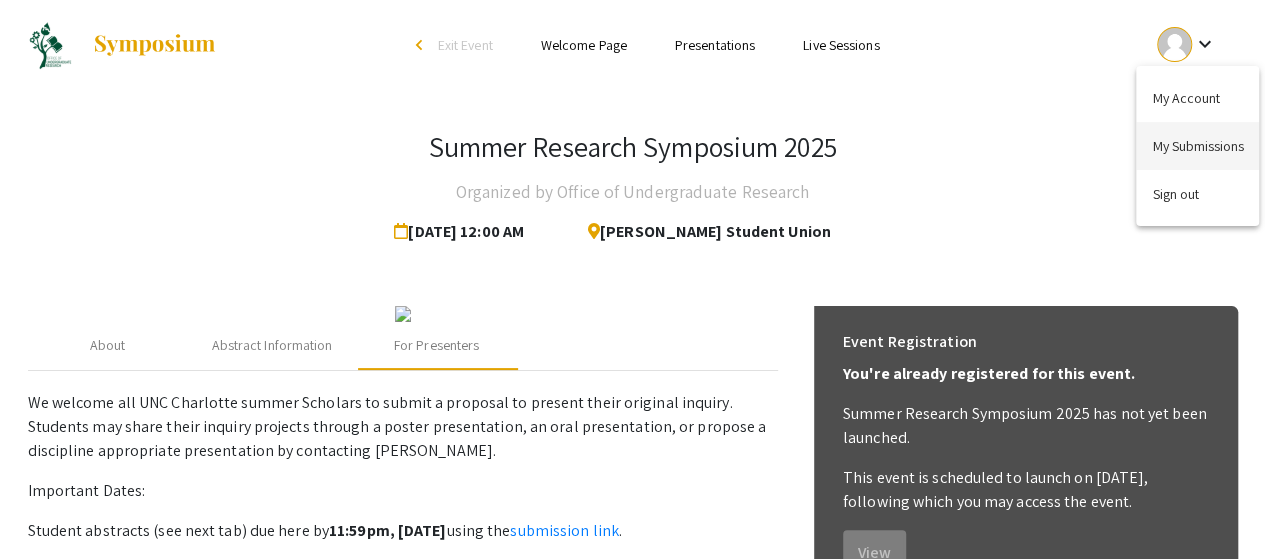click on "My Submissions" at bounding box center (1197, 146) 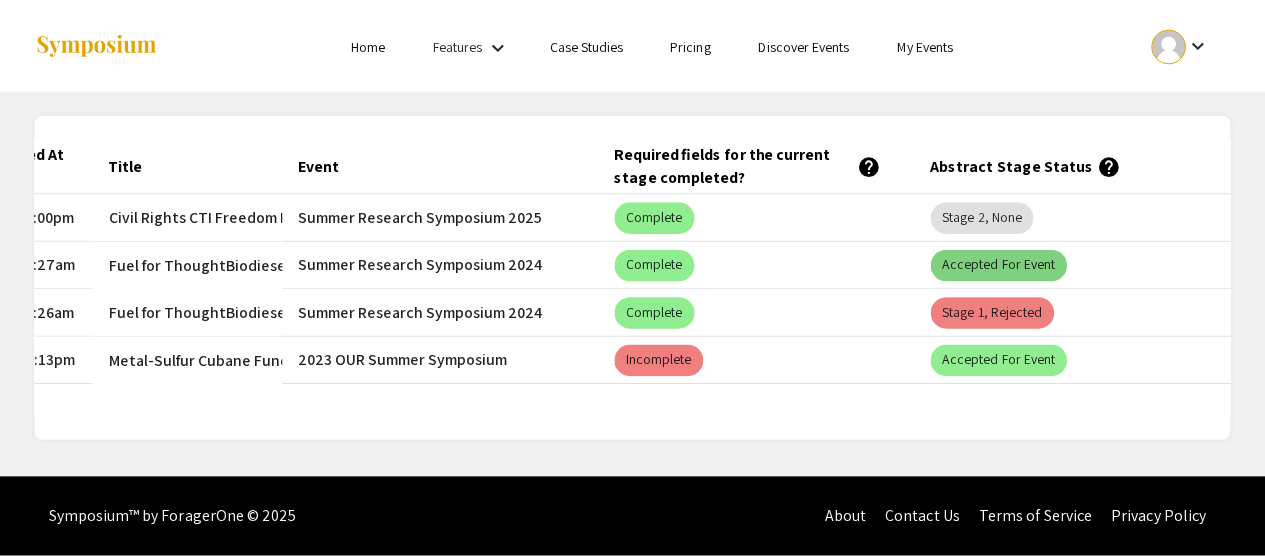 scroll, scrollTop: 0, scrollLeft: 0, axis: both 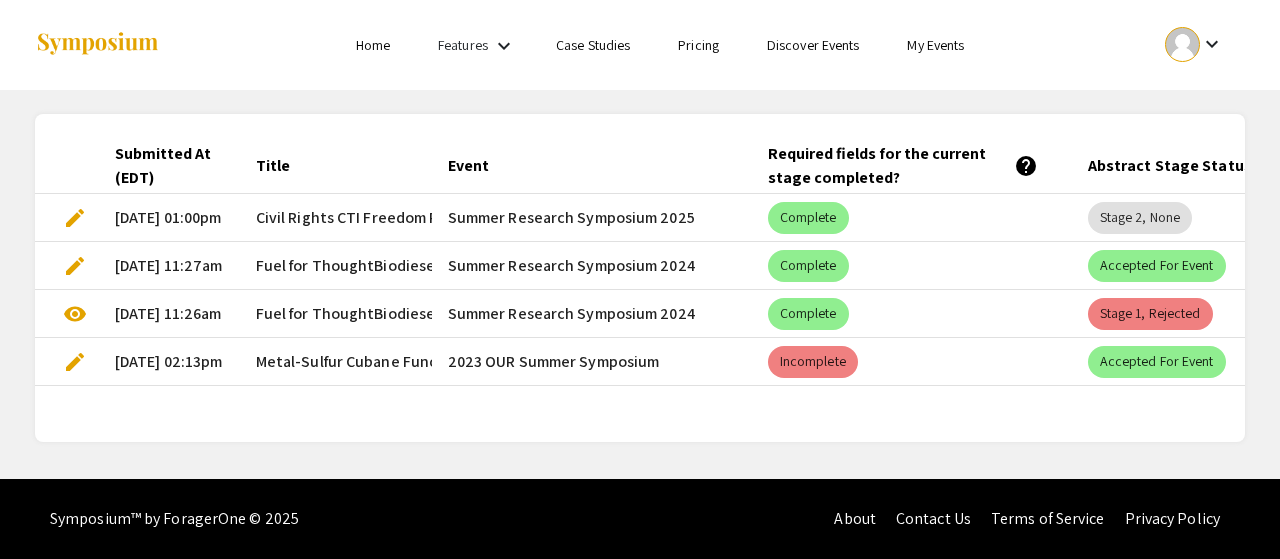 click on "edit" at bounding box center (75, 218) 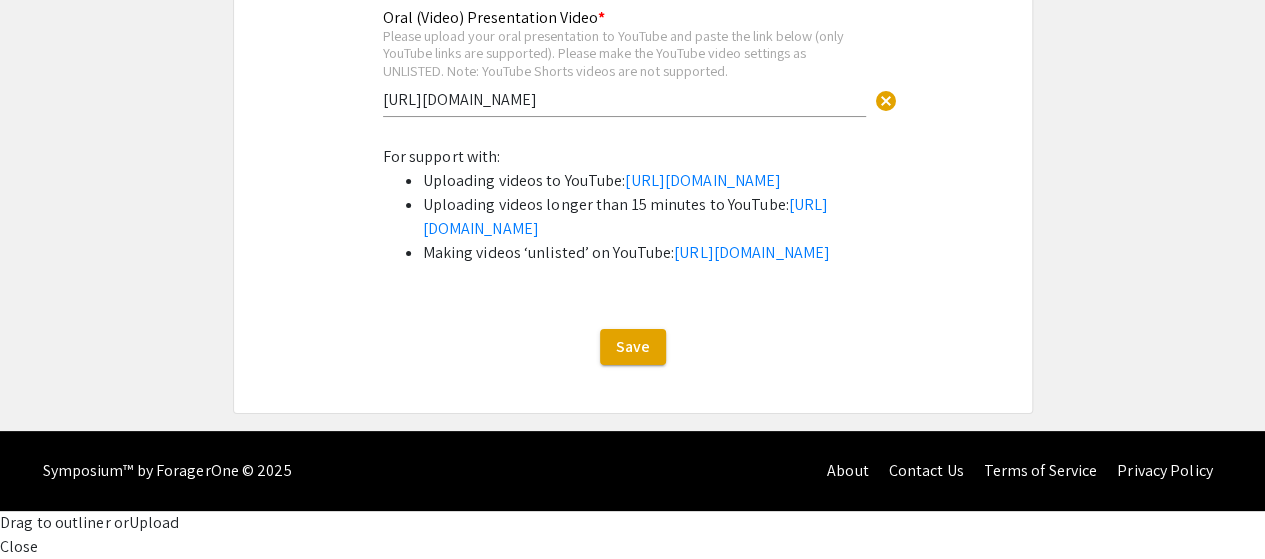 scroll, scrollTop: 4814, scrollLeft: 0, axis: vertical 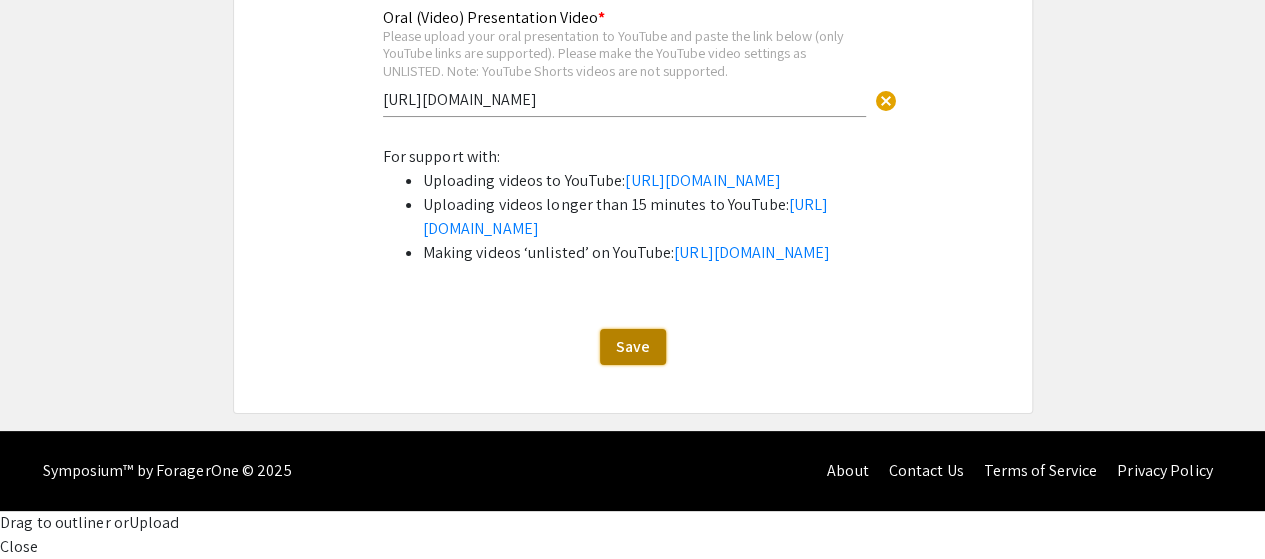 click on "Save" 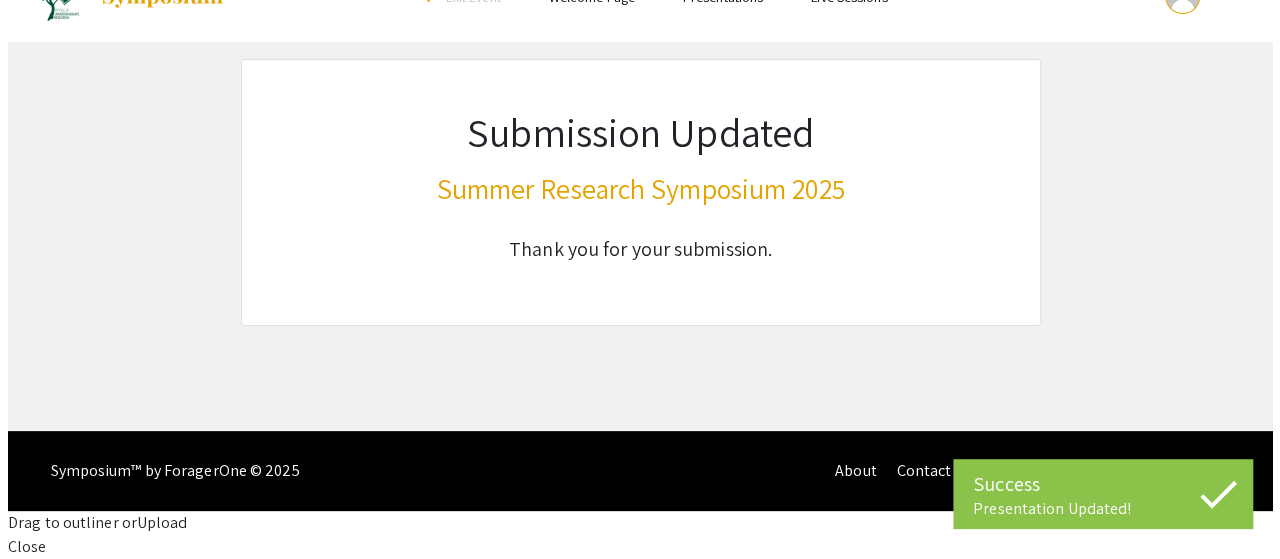 scroll, scrollTop: 0, scrollLeft: 0, axis: both 